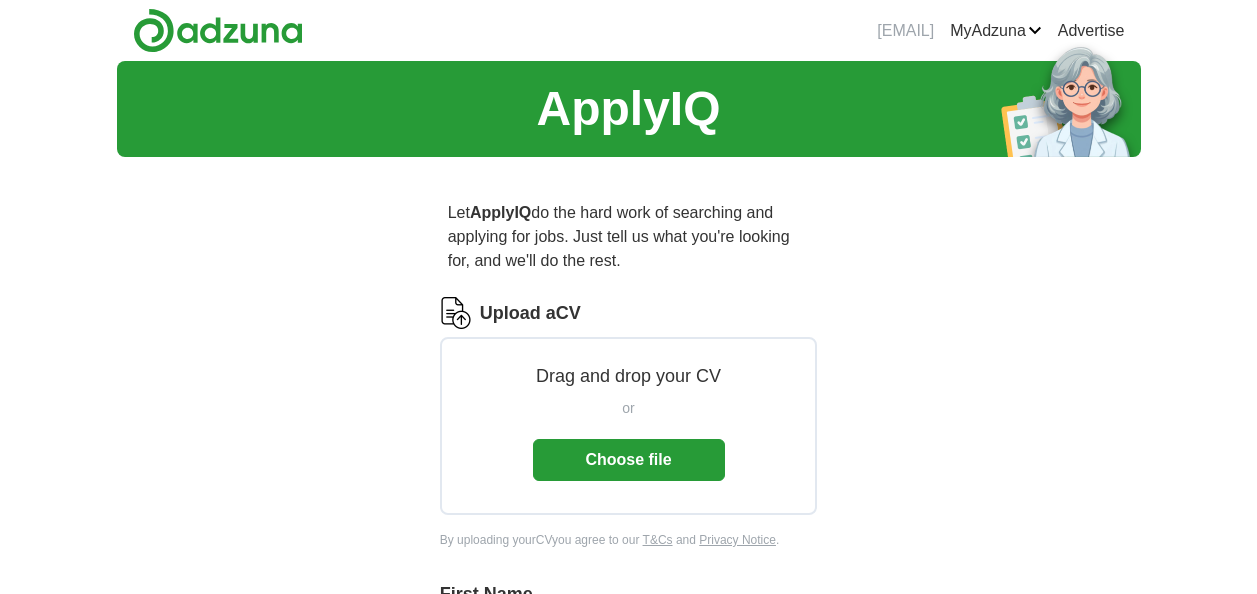 scroll, scrollTop: 0, scrollLeft: 0, axis: both 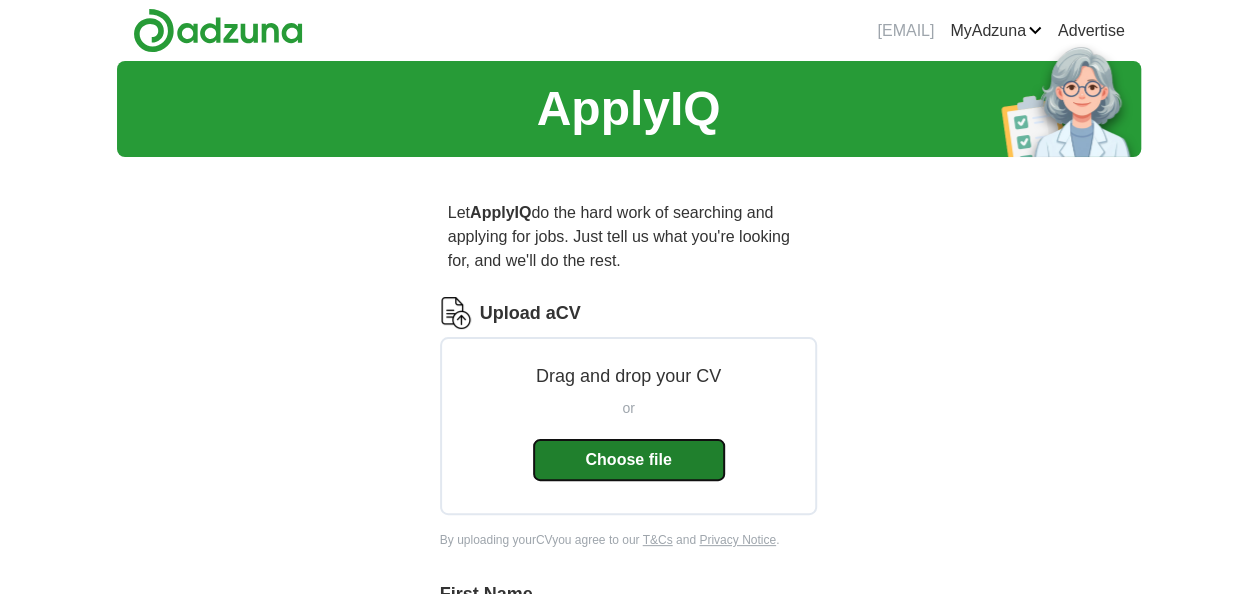 click on "Choose file" at bounding box center [629, 460] 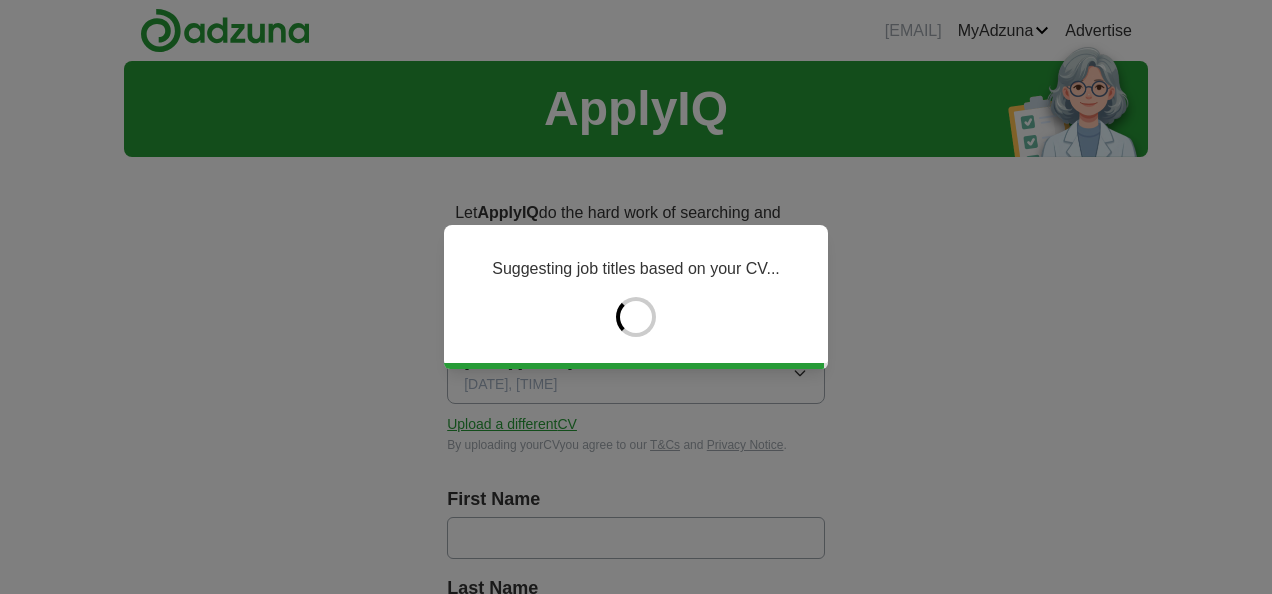 type on "****" 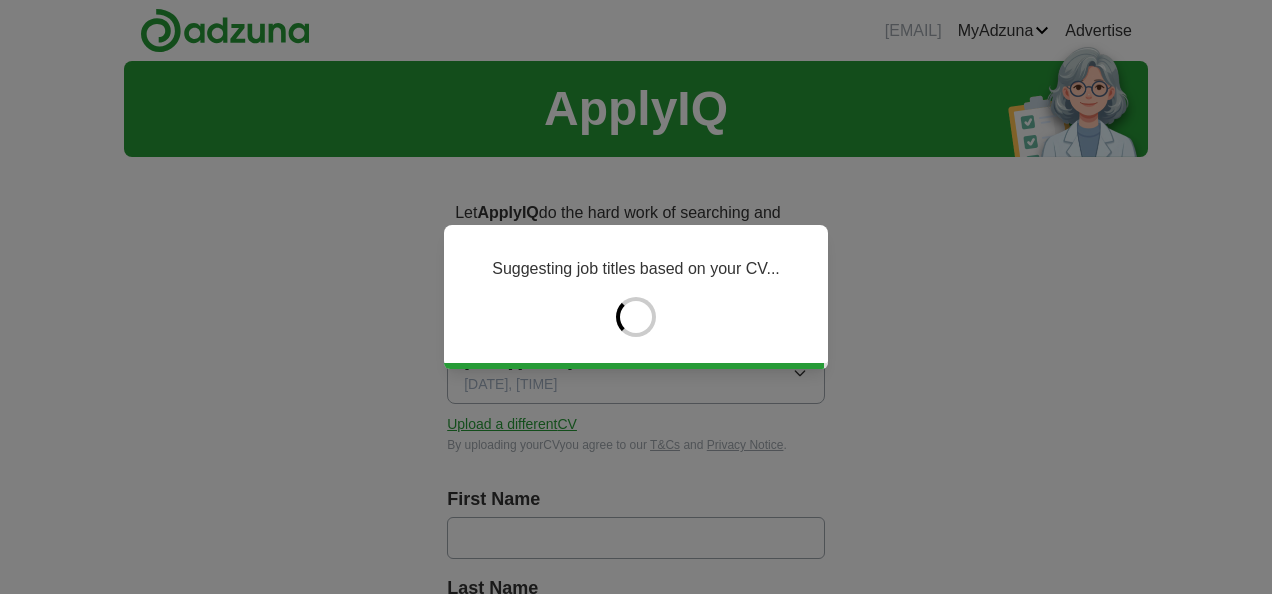 type on "******" 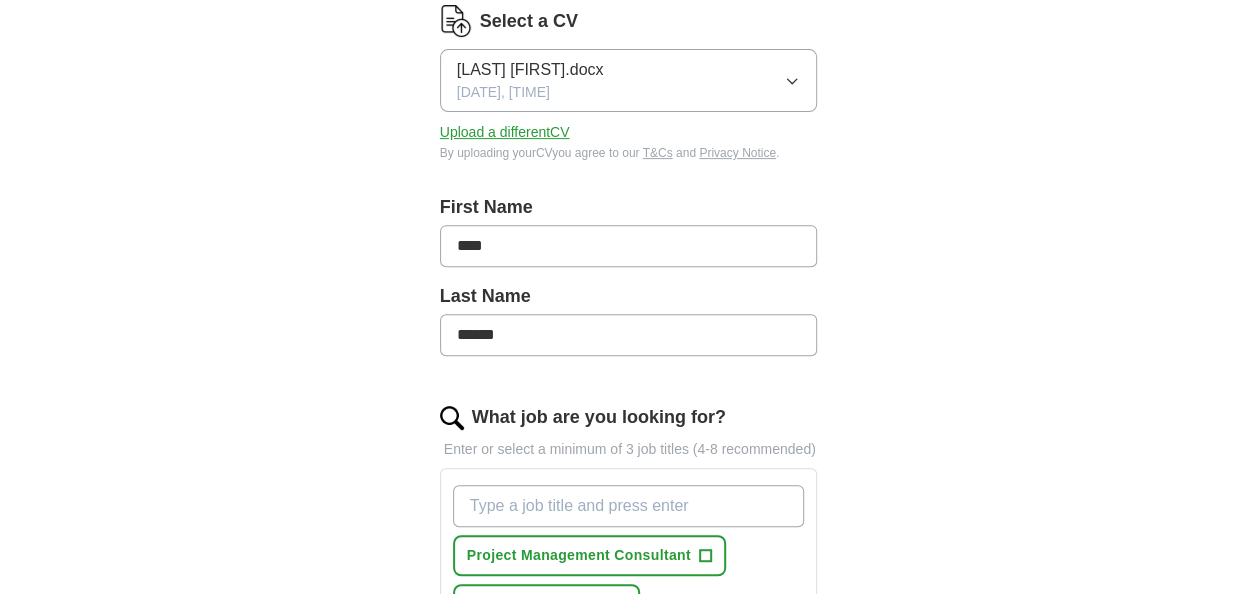scroll, scrollTop: 342, scrollLeft: 0, axis: vertical 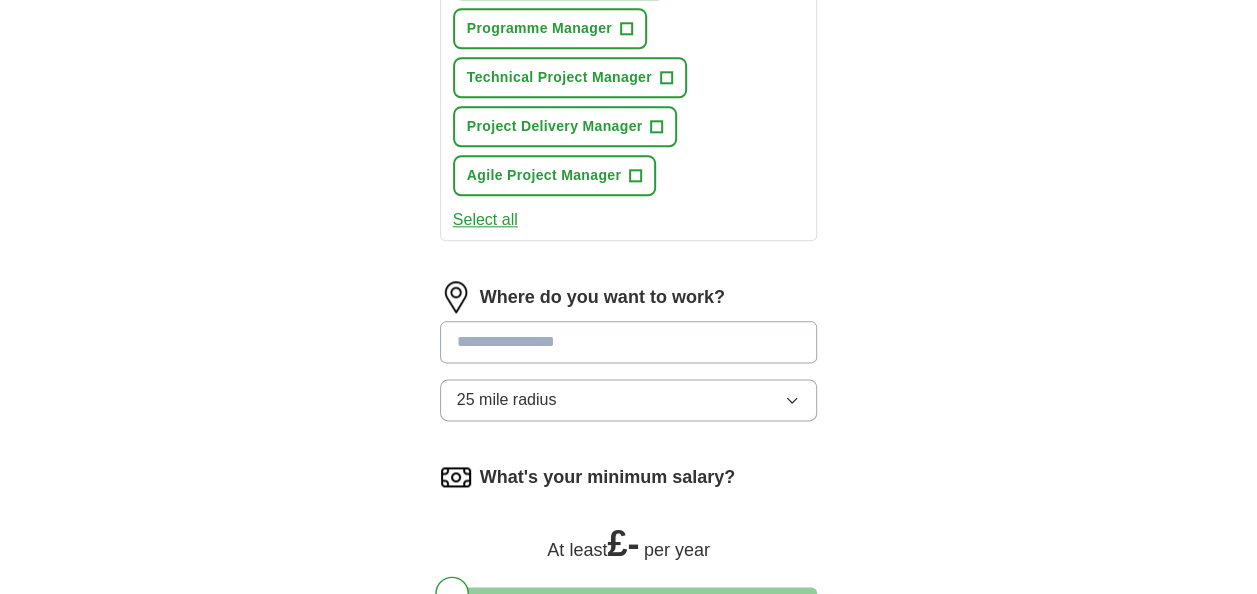 click at bounding box center [629, 342] 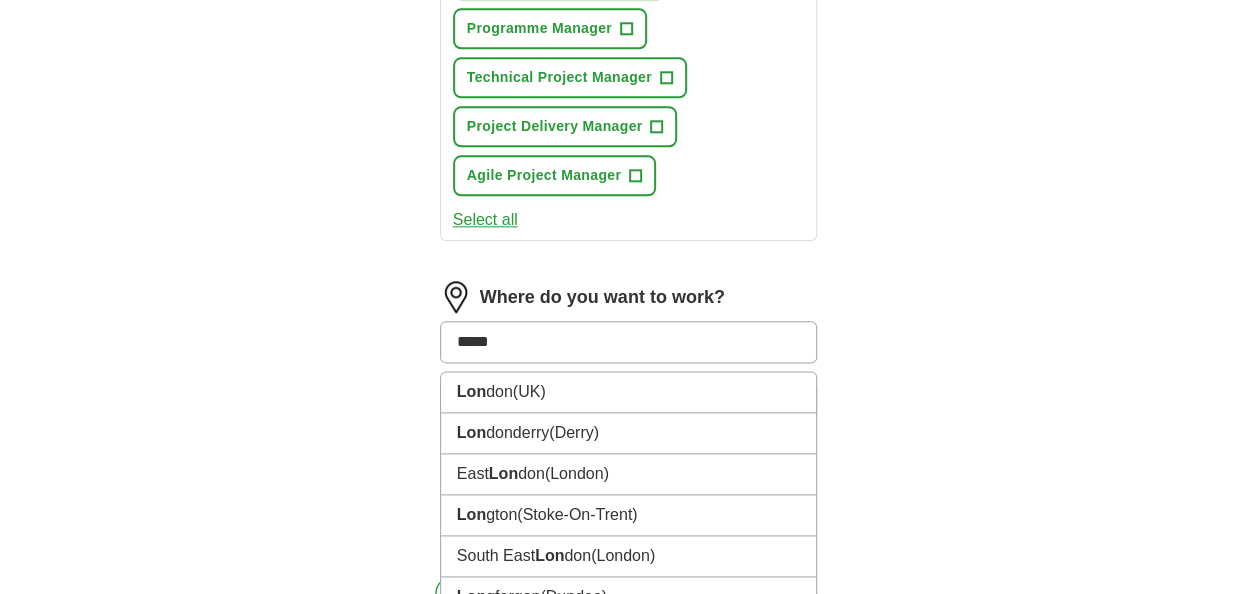 type on "******" 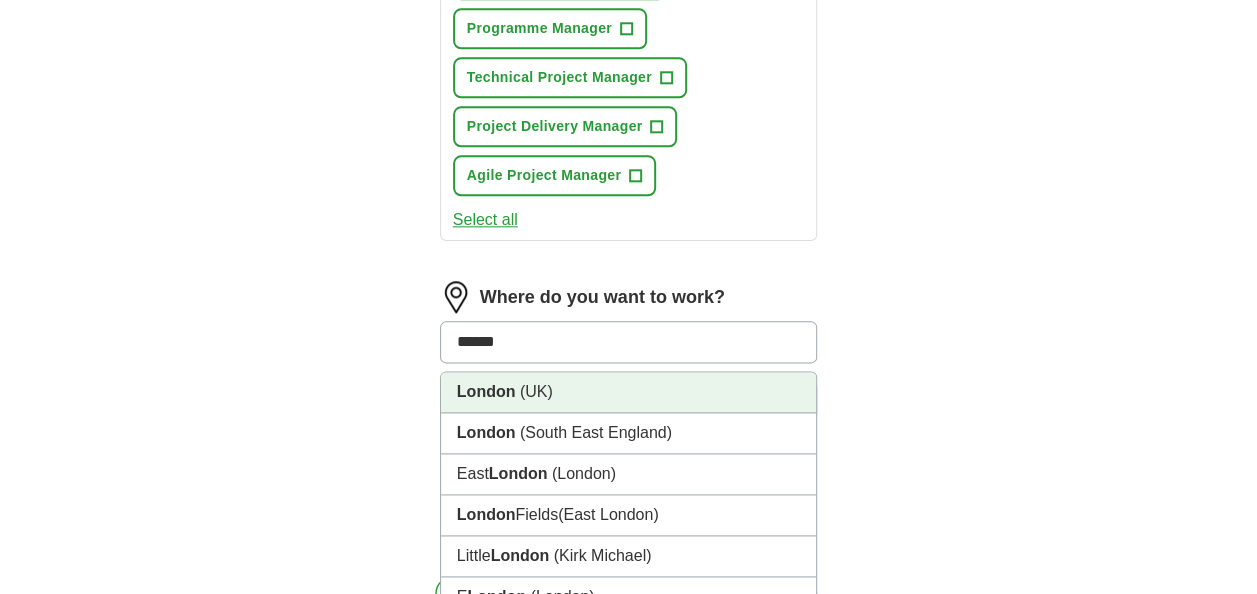 click on "(UK)" at bounding box center [536, 391] 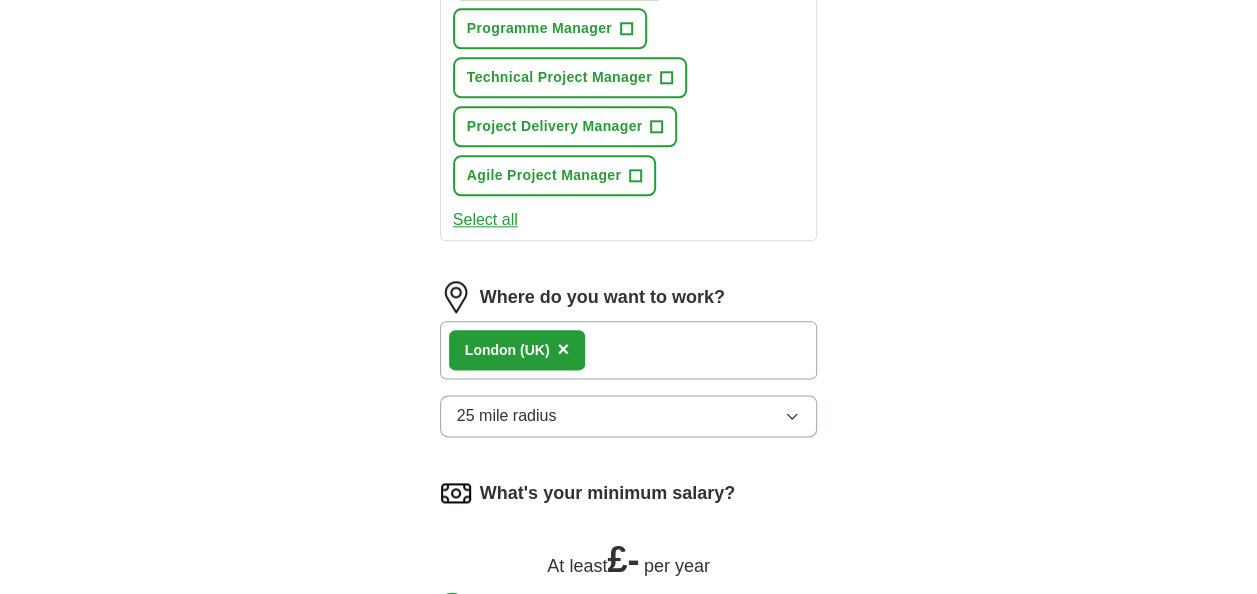 click on "ApplyIQ Let  ApplyIQ  do the hard work of searching and applying for jobs. Just tell us what you're looking for, and we'll do the rest. Select a CV [LAST] [FIRST].docx [DATE], [TIME] Upload a different  CV By uploading your  CV  you agree to our   T&Cs   and   Privacy Notice . First Name **** Last Name ****** What job are you looking for? Enter or select a minimum of 3 job titles (4-8 recommended) Project Management Consultant + Project Coordinator + Cloud Project Manager + IT Project Manager + Senior Project Manager + Programme Manager + Technical Project Manager + Project Delivery Manager + Agile Project Manager + Select all Where do you want to work? [CITY]   (UK) × 25 mile radius What's your minimum salary? At least  £ -   per year £ 20 k £ 100 k+ Start applying for jobs By registering, you consent to us applying to suitable jobs for you" at bounding box center (629, -108) 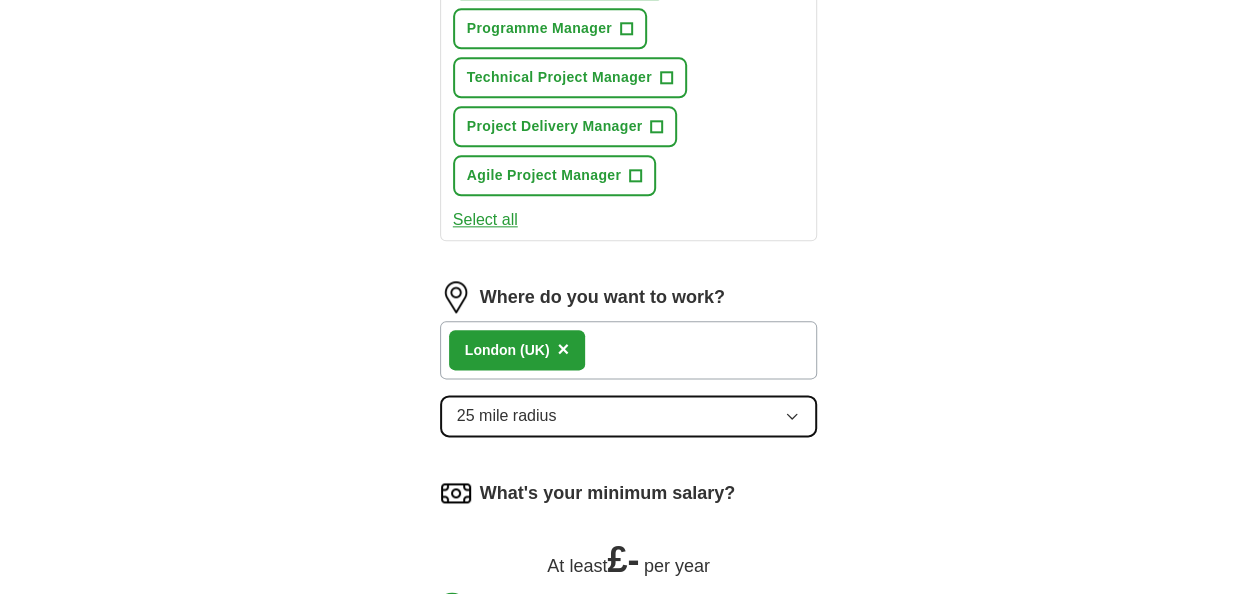 click on "25 mile radius" at bounding box center [507, 416] 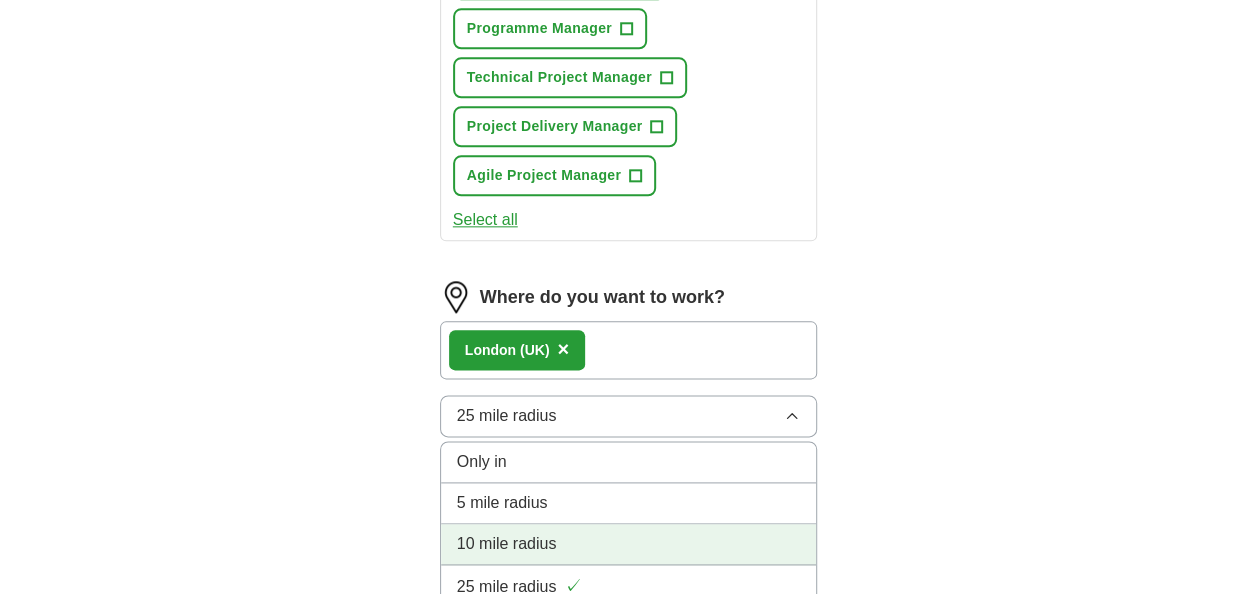 click on "10 mile radius" at bounding box center [507, 544] 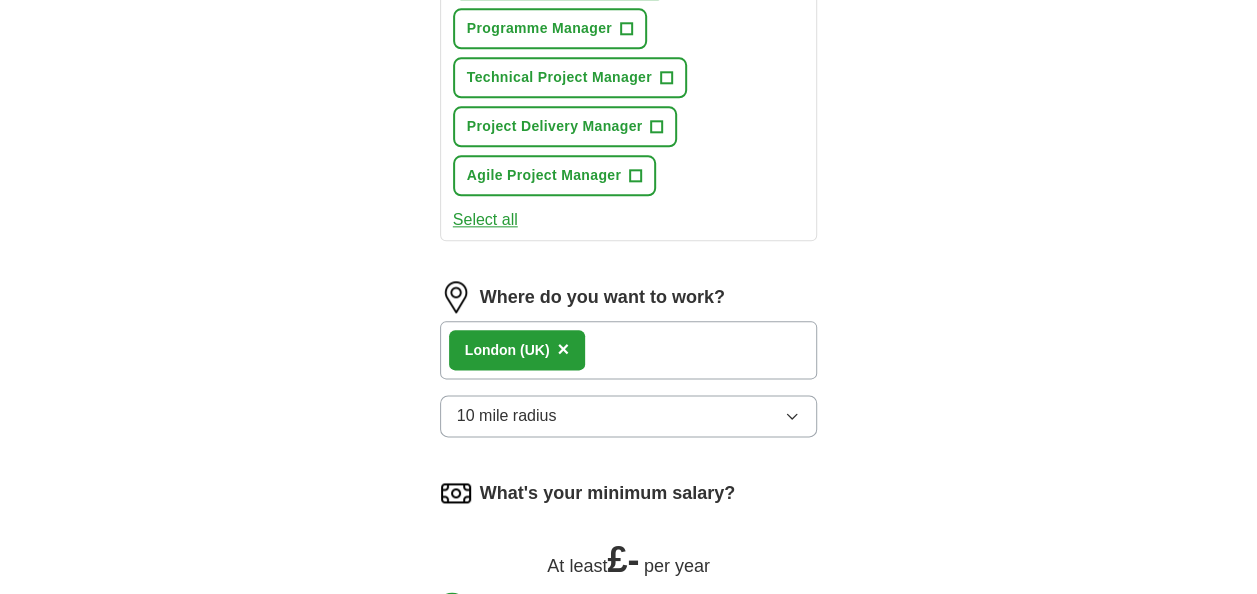 click on "ApplyIQ Let  ApplyIQ  do the hard work of searching and applying for jobs. Just tell us what you're looking for, and we'll do the rest. Select a CV [LAST] [FIRST].docx [DATE], [TIME] Upload a different  CV By uploading your  CV  you agree to our   T&Cs   and   Privacy Notice . First Name **** Last Name ****** What job are you looking for? Enter or select a minimum of 3 job titles (4-8 recommended) Project Management Consultant + Project Coordinator + Cloud Project Manager + IT Project Manager + Senior Project Manager + Programme Manager + Technical Project Manager + Project Delivery Manager + Agile Project Manager + Select all Where do you want to work? [CITY]   (UK) × 10 mile radius What's your minimum salary? At least  £ -   per year £ 20 k £ 100 k+ Start applying for jobs By registering, you consent to us applying to suitable jobs for you" at bounding box center (629, -108) 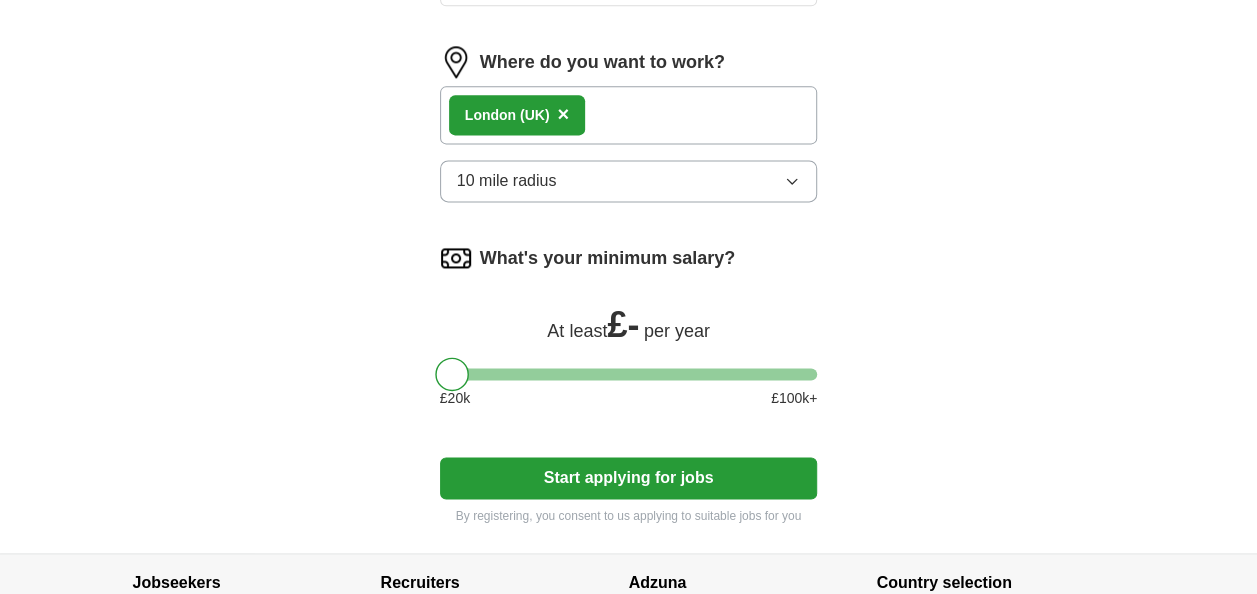 scroll, scrollTop: 1344, scrollLeft: 0, axis: vertical 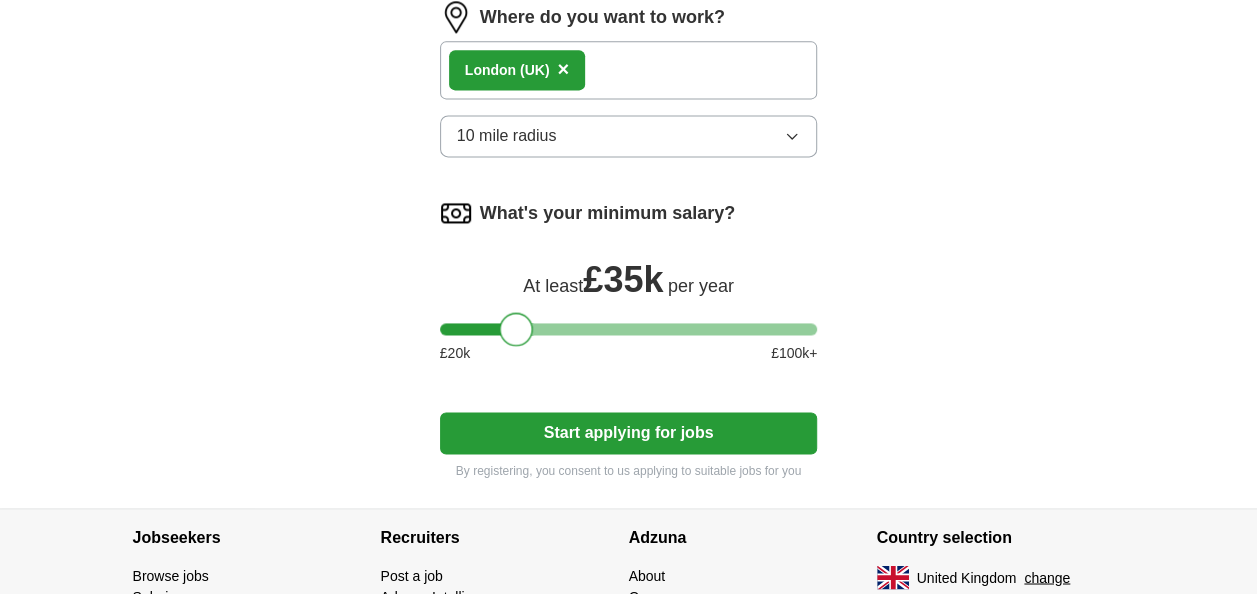 click at bounding box center (629, 329) 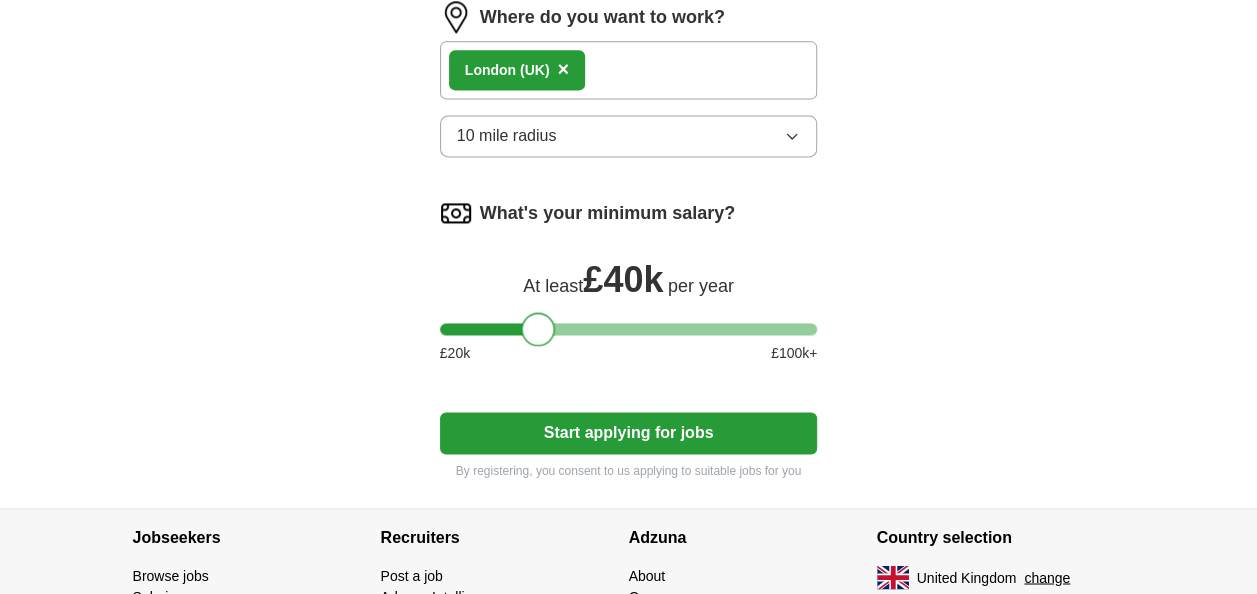 click at bounding box center [629, 329] 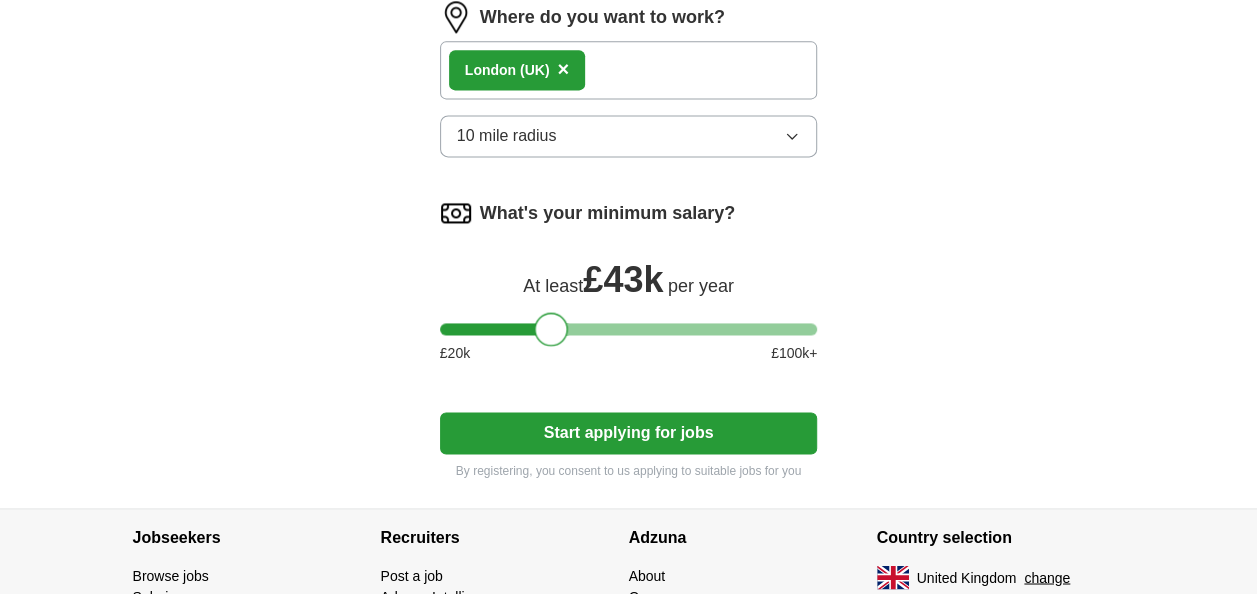 click at bounding box center [629, 329] 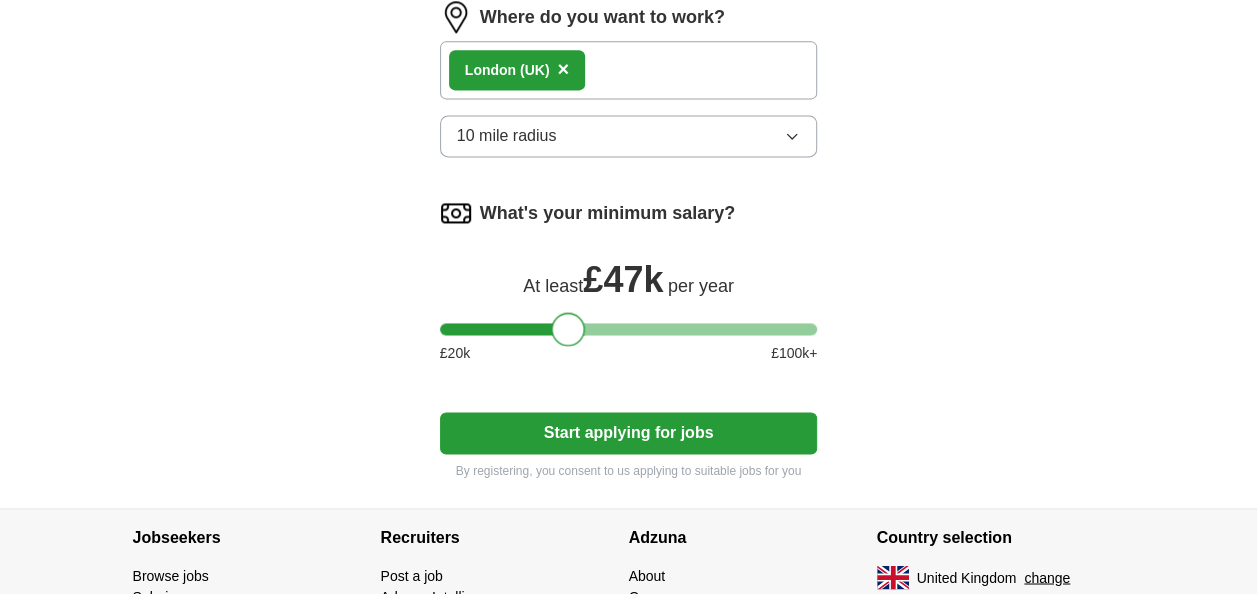 click at bounding box center (629, 329) 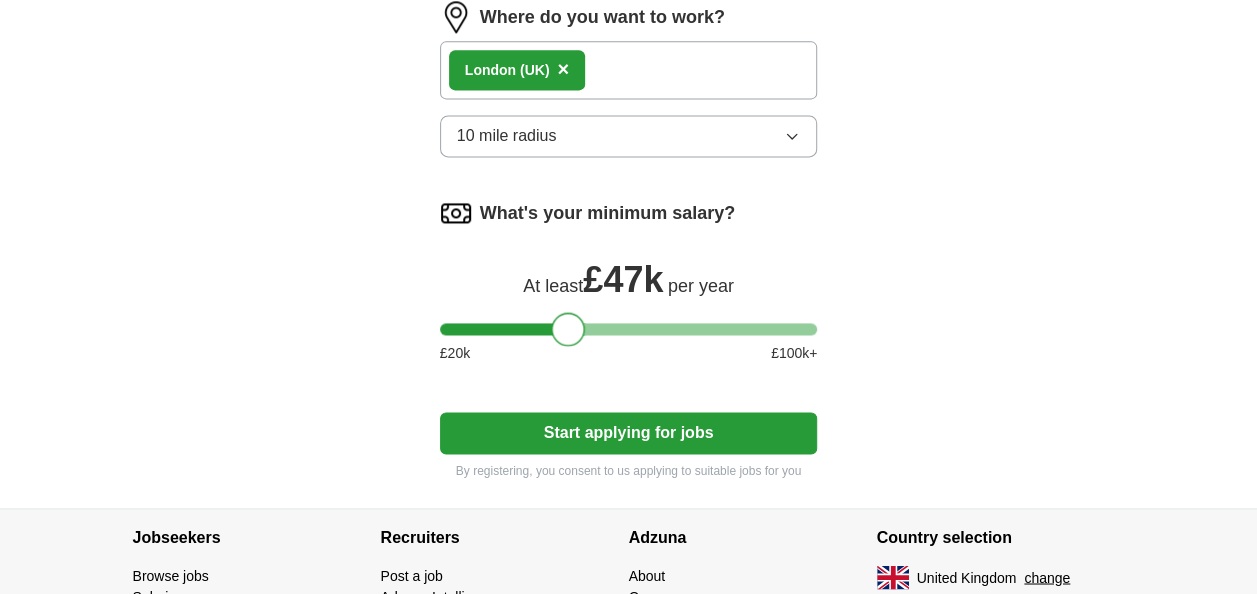 click at bounding box center (568, 329) 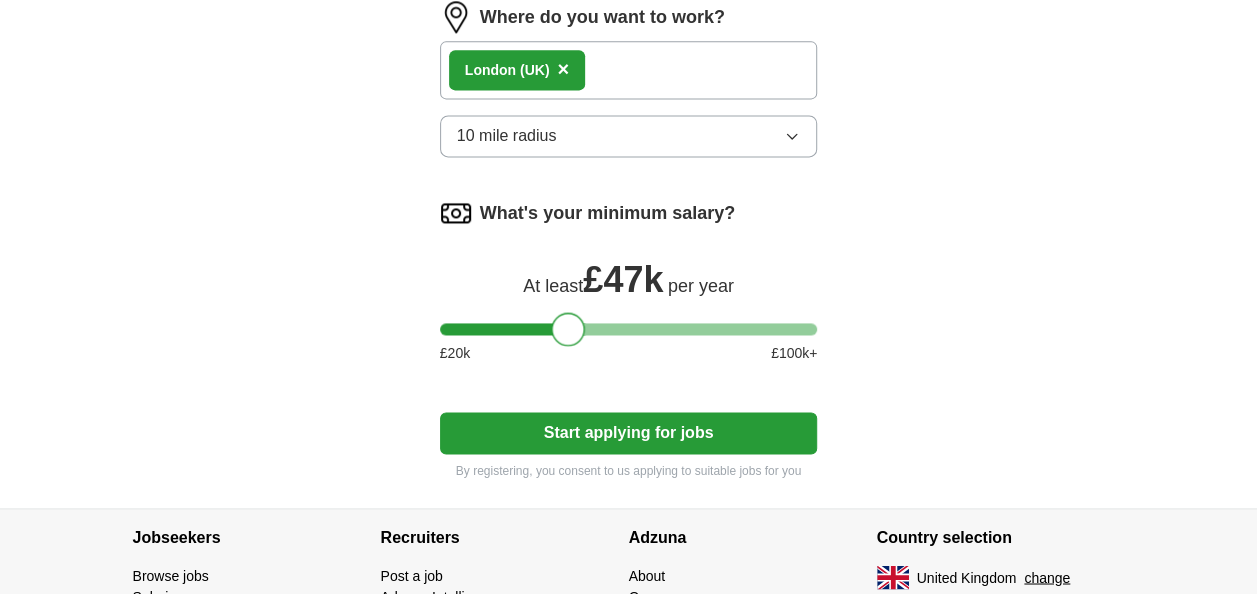 click at bounding box center [568, 329] 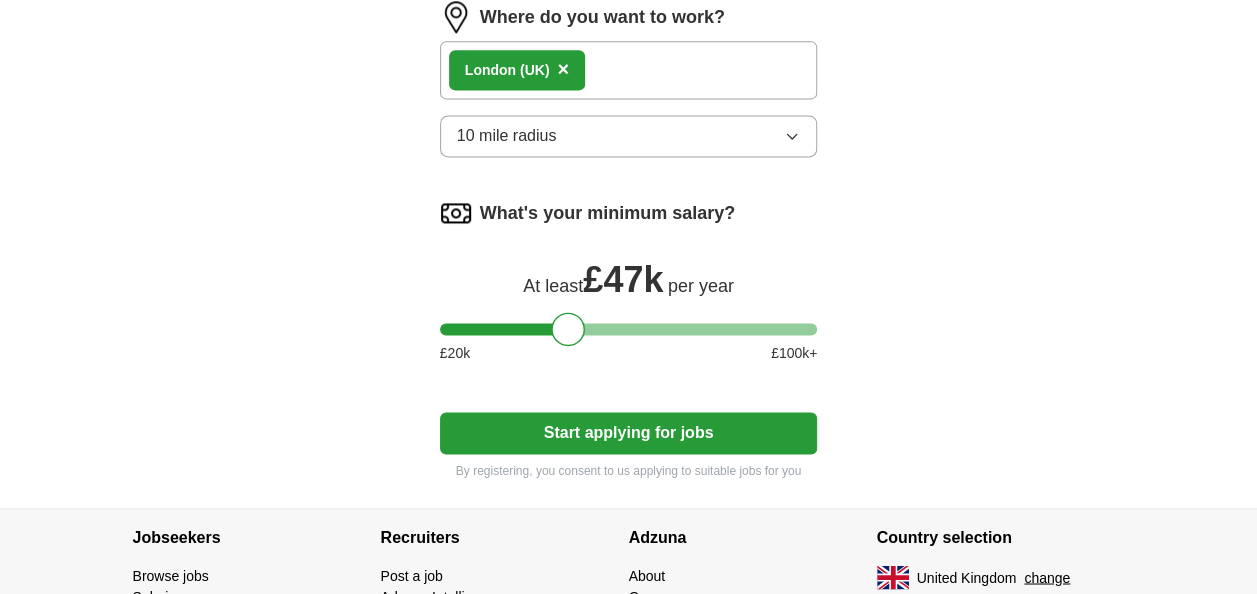 click on "£ 47k" at bounding box center [623, 279] 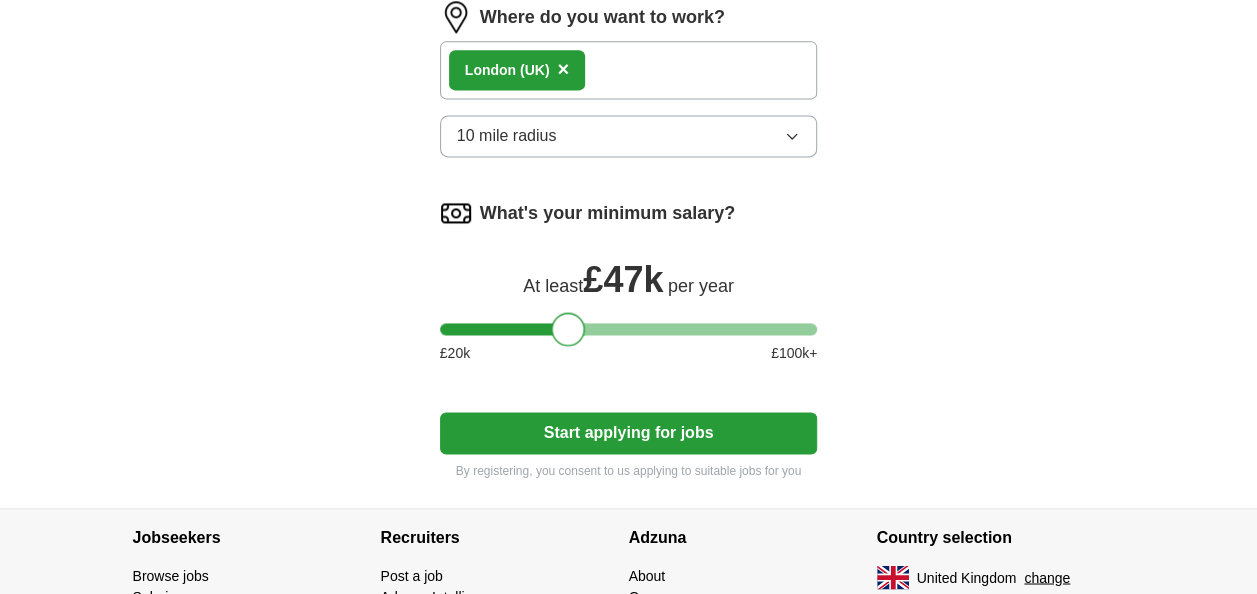 click at bounding box center [568, 329] 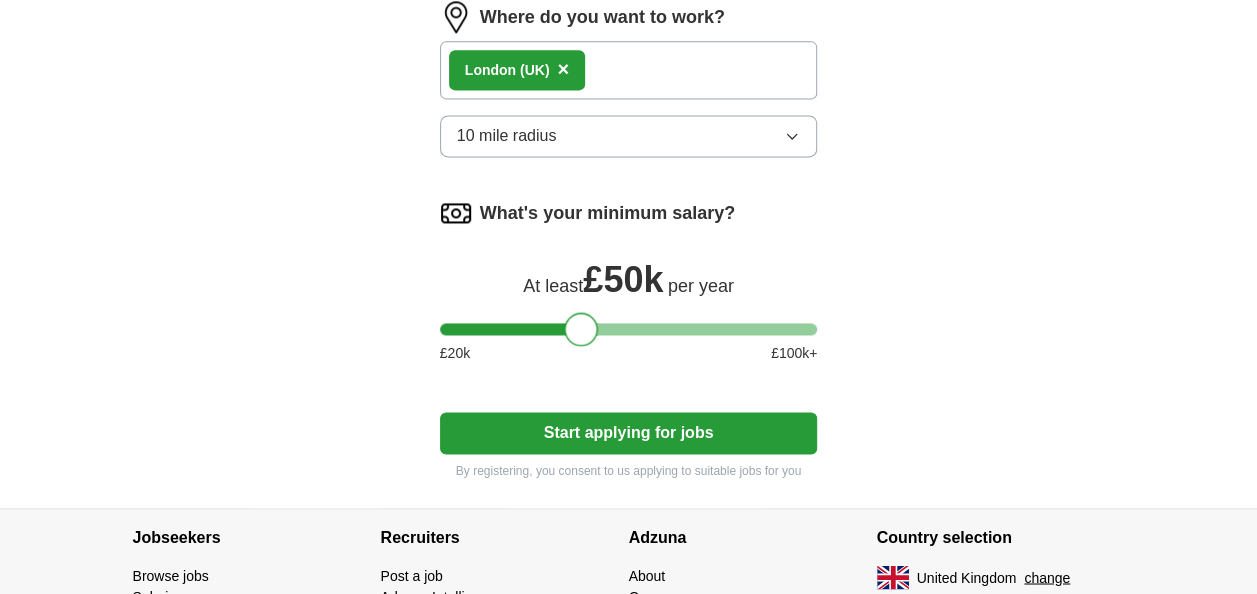 click at bounding box center (629, 329) 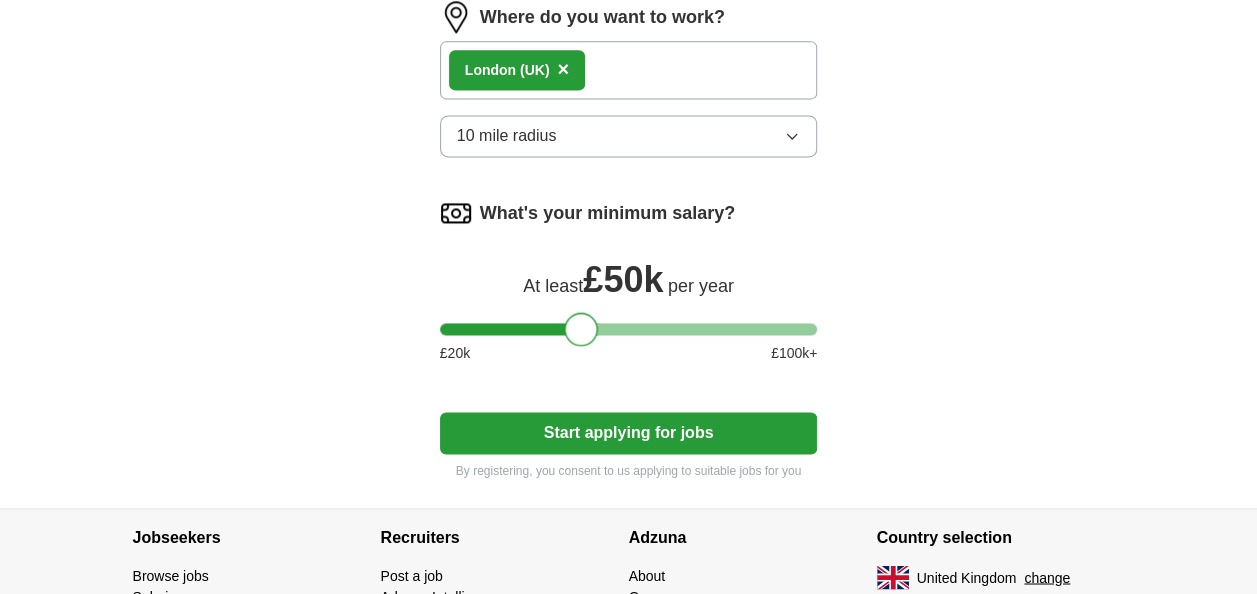 click at bounding box center (581, 329) 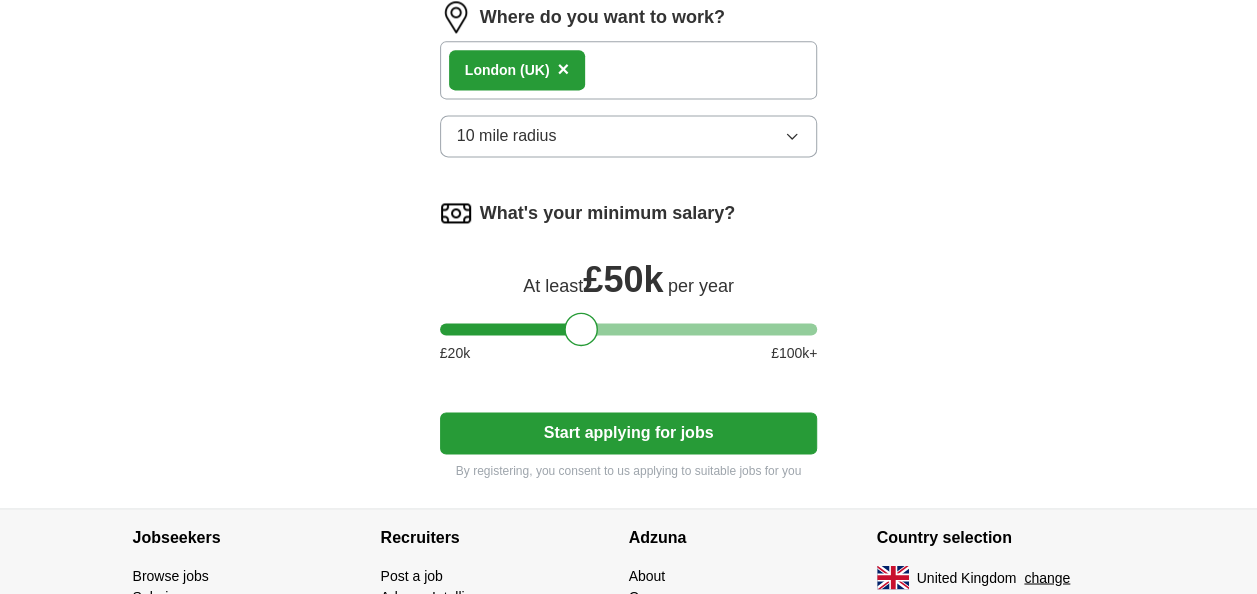 click on "ApplyIQ Let  ApplyIQ  do the hard work of searching and applying for jobs. Just tell us what you're looking for, and we'll do the rest. Select a CV [LAST] [FIRST].docx [DATE], [TIME] Upload a different  CV By uploading your  CV  you agree to our   T&Cs   and   Privacy Notice . First Name **** Last Name ****** What job are you looking for? Enter or select a minimum of 3 job titles (4-8 recommended) Project Management Consultant + Project Coordinator + Cloud Project Manager + IT Project Manager + Senior Project Manager + Programme Manager + Technical Project Manager + Project Delivery Manager + Agile Project Manager + Select all Where do you want to work? [CITY]   (UK) × 10 mile radius What's your minimum salary? At least  £ 50k   per year £ 20 k £ 100 k+ Start applying for jobs By registering, you consent to us applying to suitable jobs for you" at bounding box center (629, -388) 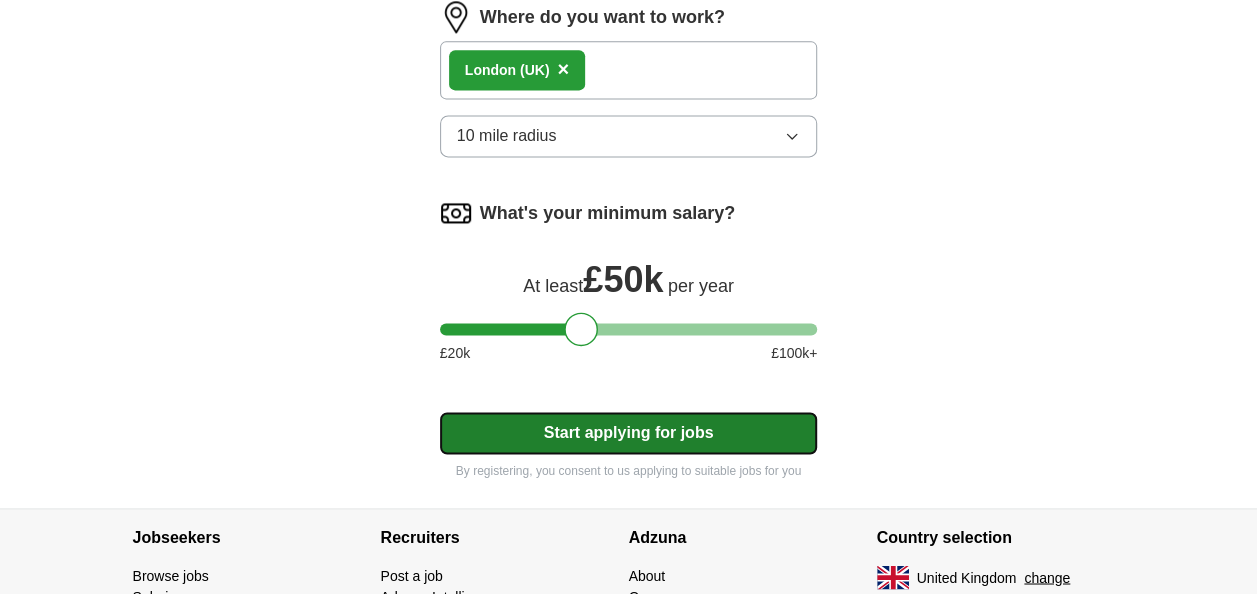 click on "Start applying for jobs" at bounding box center (629, 433) 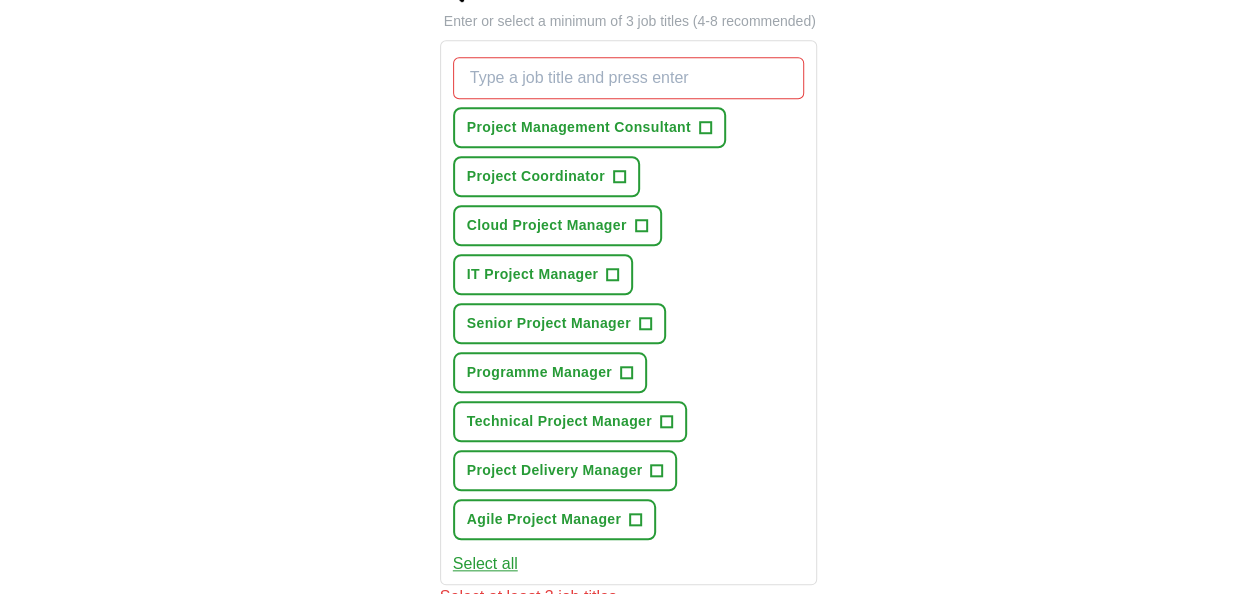 scroll, scrollTop: 715, scrollLeft: 0, axis: vertical 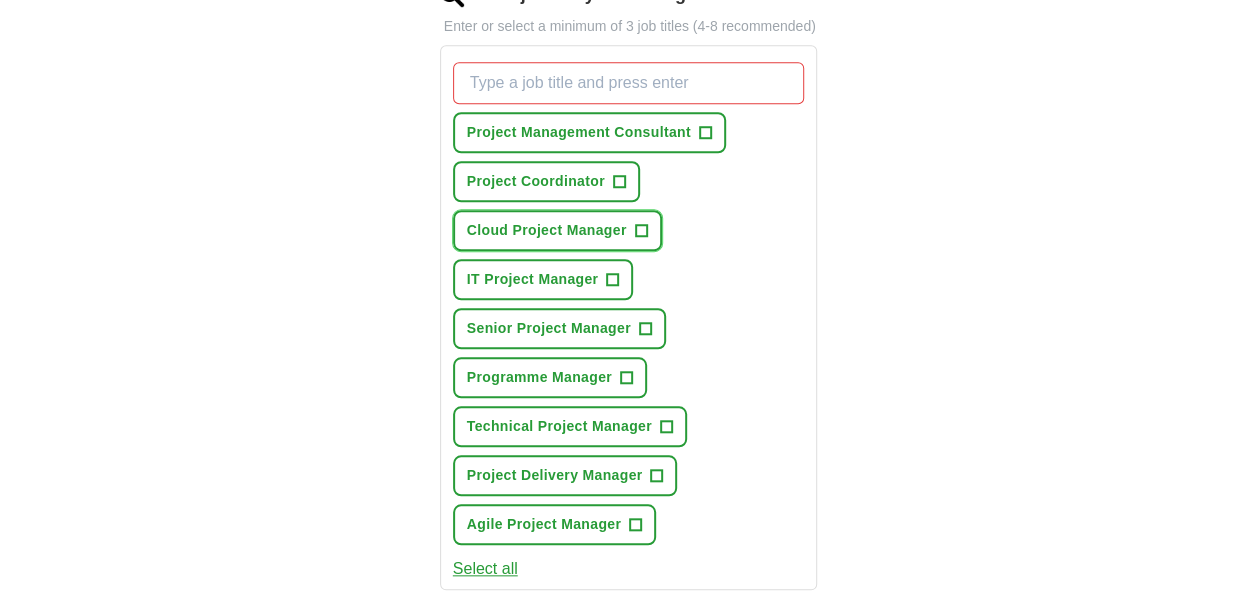 click on "+" at bounding box center [641, 231] 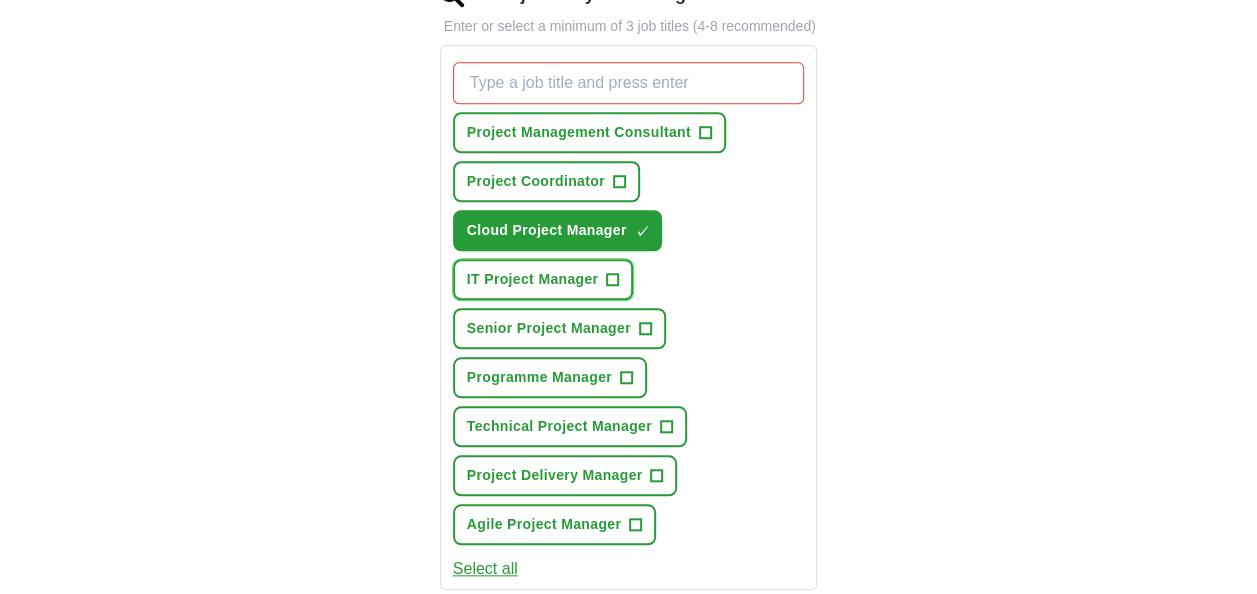 click on "+" at bounding box center [613, 280] 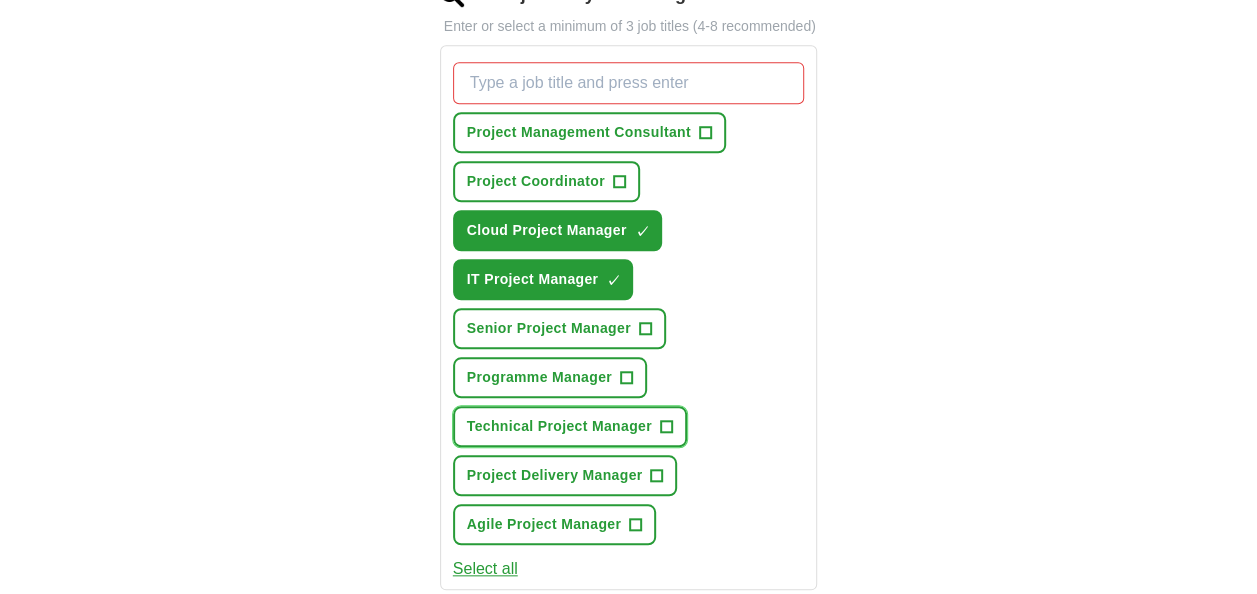 click on "+" at bounding box center [666, 427] 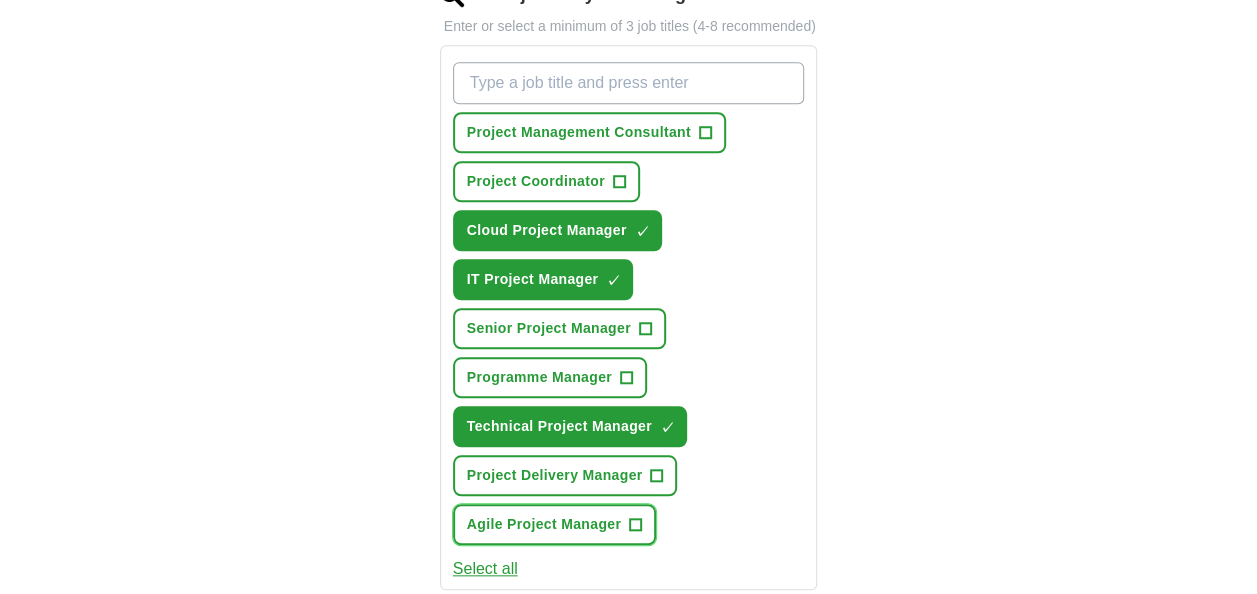 click on "+" at bounding box center (636, 525) 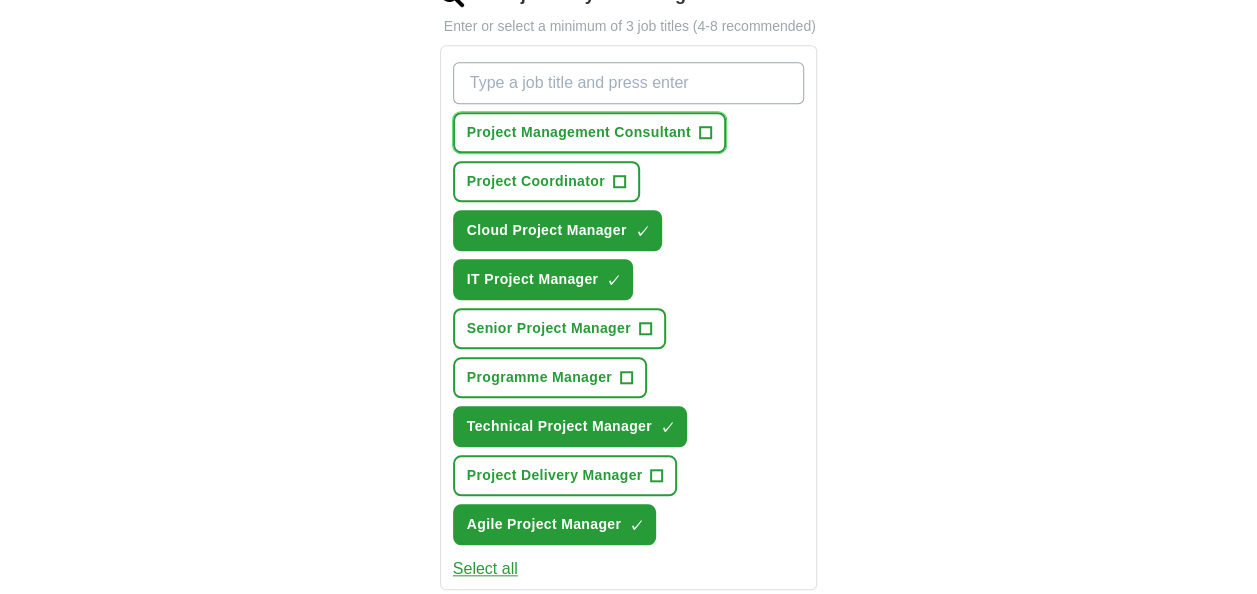 click on "+" at bounding box center (705, 133) 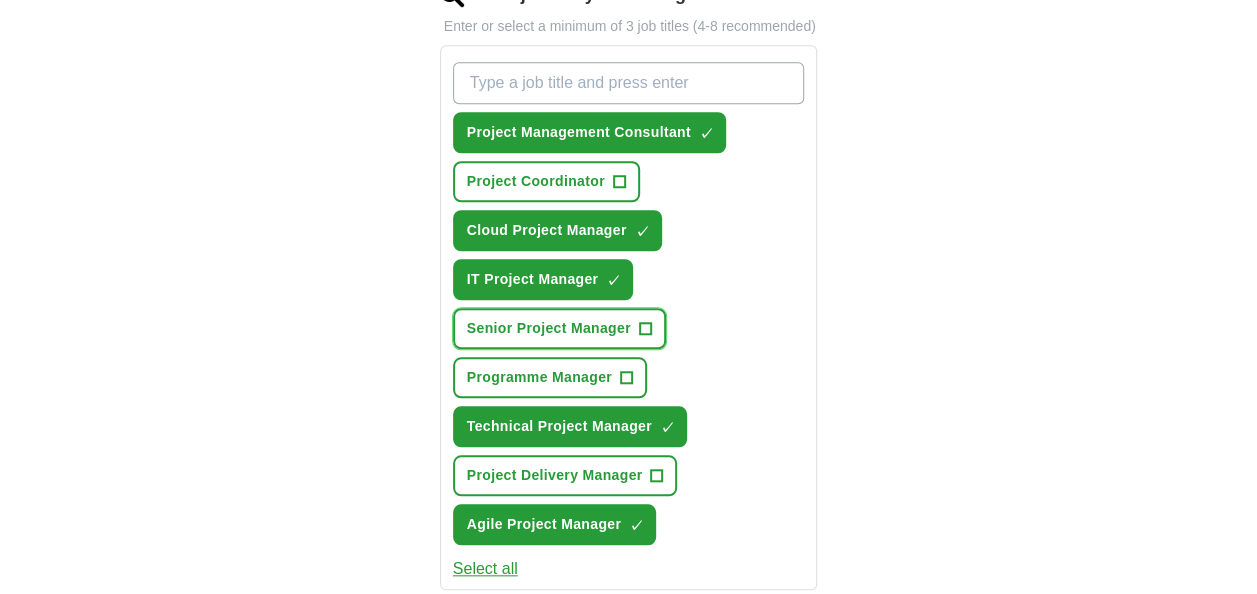 click on "+" at bounding box center [645, 329] 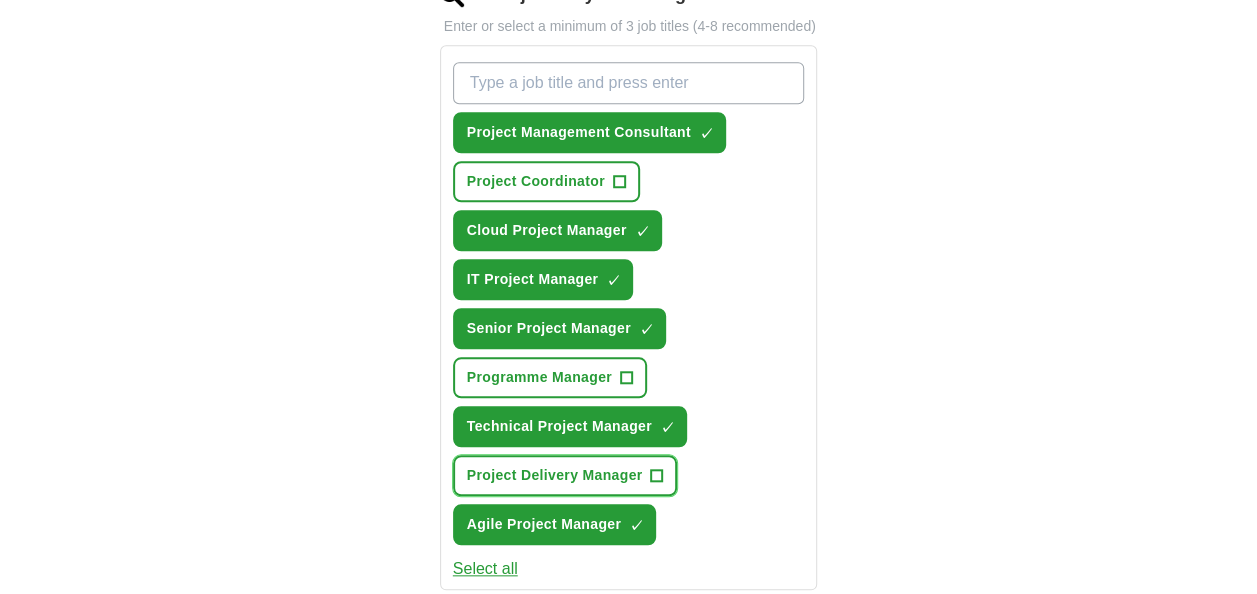 click on "+" at bounding box center (657, 476) 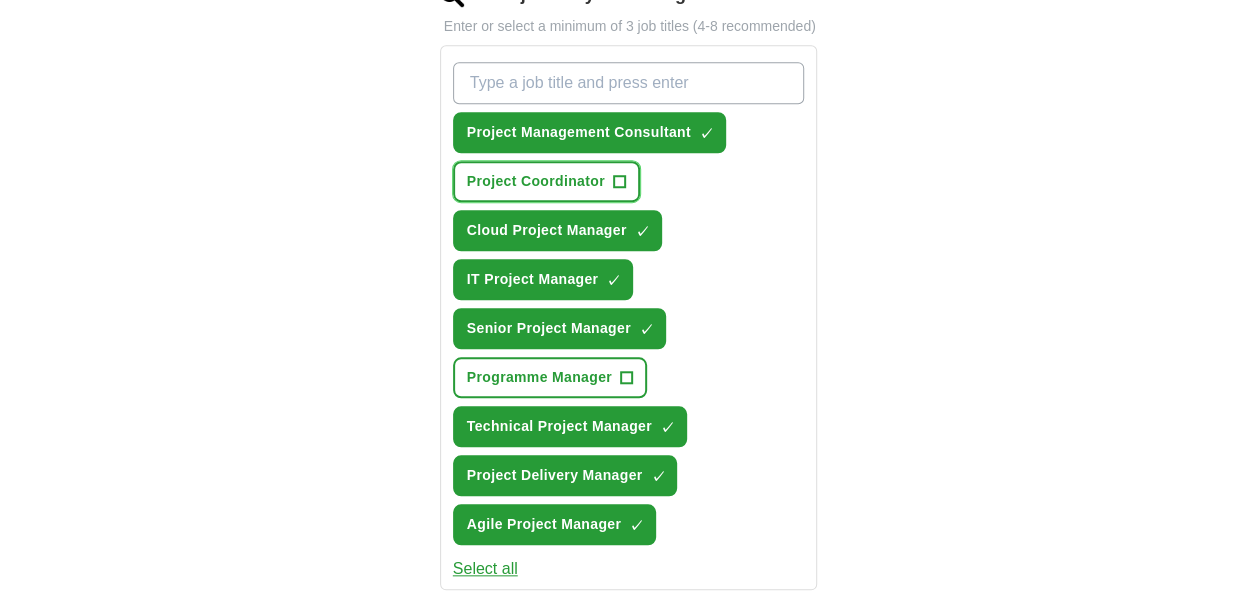 click on "+" at bounding box center (619, 182) 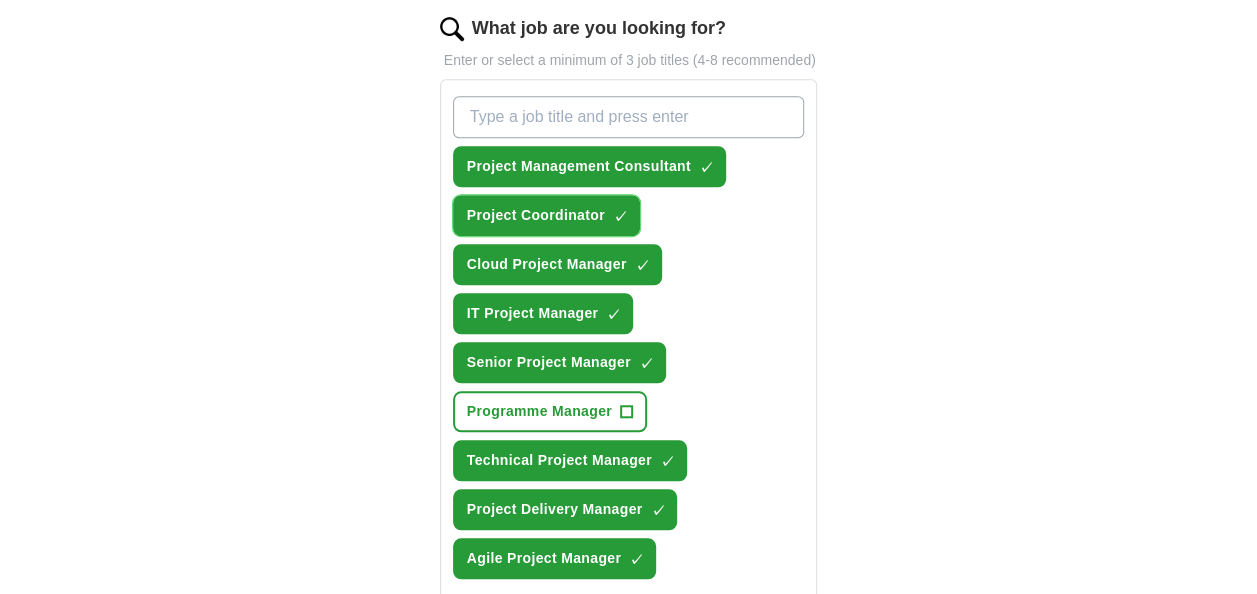 scroll, scrollTop: 676, scrollLeft: 0, axis: vertical 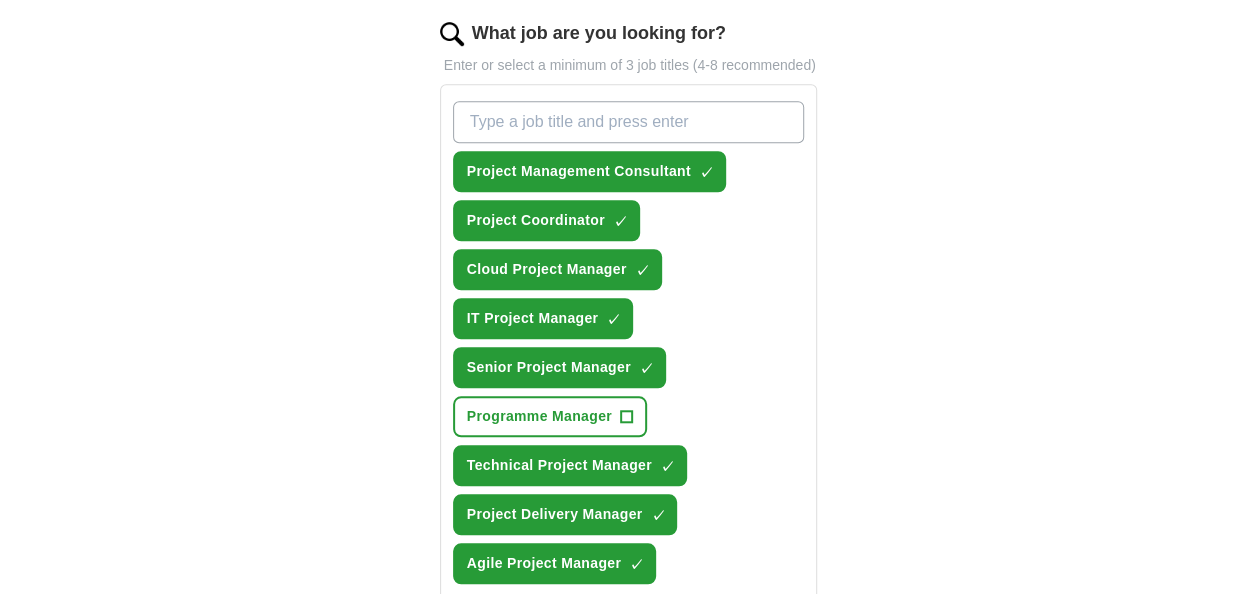 click on "ApplyIQ Let  ApplyIQ  do the hard work of searching and applying for jobs. Just tell us what you're looking for, and we'll do the rest. Select a CV [LAST] [FIRST].docx [DATE], [TIME] Upload a different  CV By uploading your  CV  you agree to our   T&Cs   and   Privacy Notice . First Name **** Last Name ****** What job are you looking for? Enter or select a minimum of 3 job titles (4-8 recommended) Project Management Consultant ✓ × Project Coordinator ✓ × Cloud Project Manager ✓ × IT Project Manager ✓ × Senior Project Manager ✓ × Programme Manager + Technical Project Manager ✓ × Project Delivery Manager ✓ × Agile Project Manager ✓ × Select all Where do you want to work? [CITY]   (UK) × 10 mile radius What's your minimum salary? At least  £ 50k   per year £ 20 k £ 100 k+ Start applying for jobs By registering, you consent to us applying to suitable jobs for you" at bounding box center [629, 280] 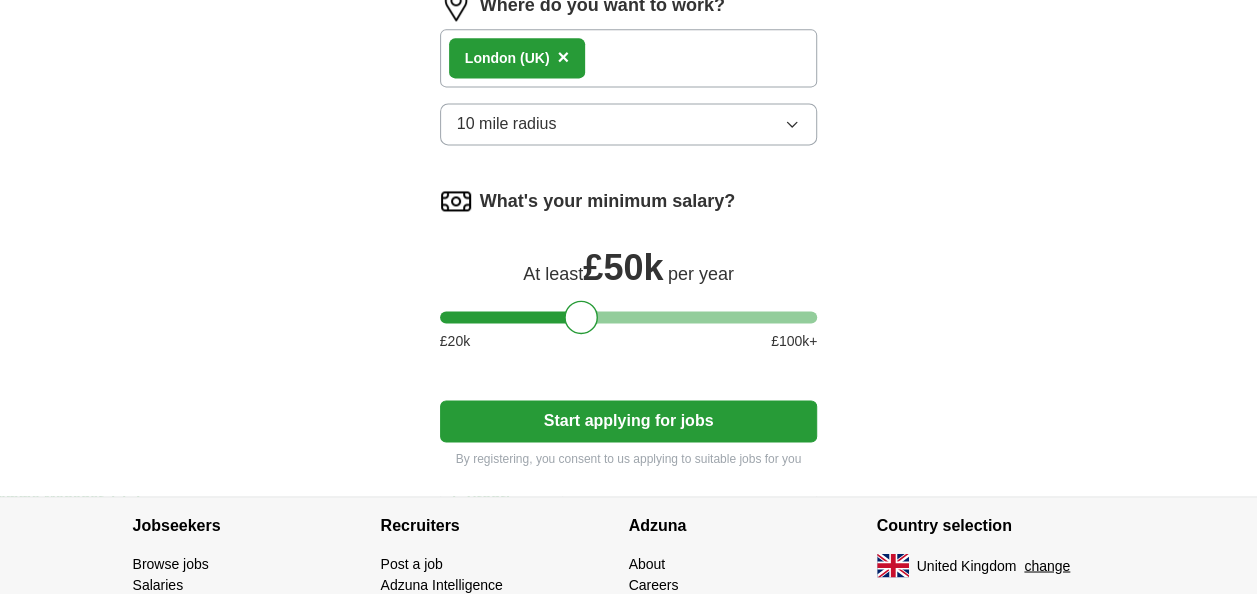 scroll, scrollTop: 1396, scrollLeft: 0, axis: vertical 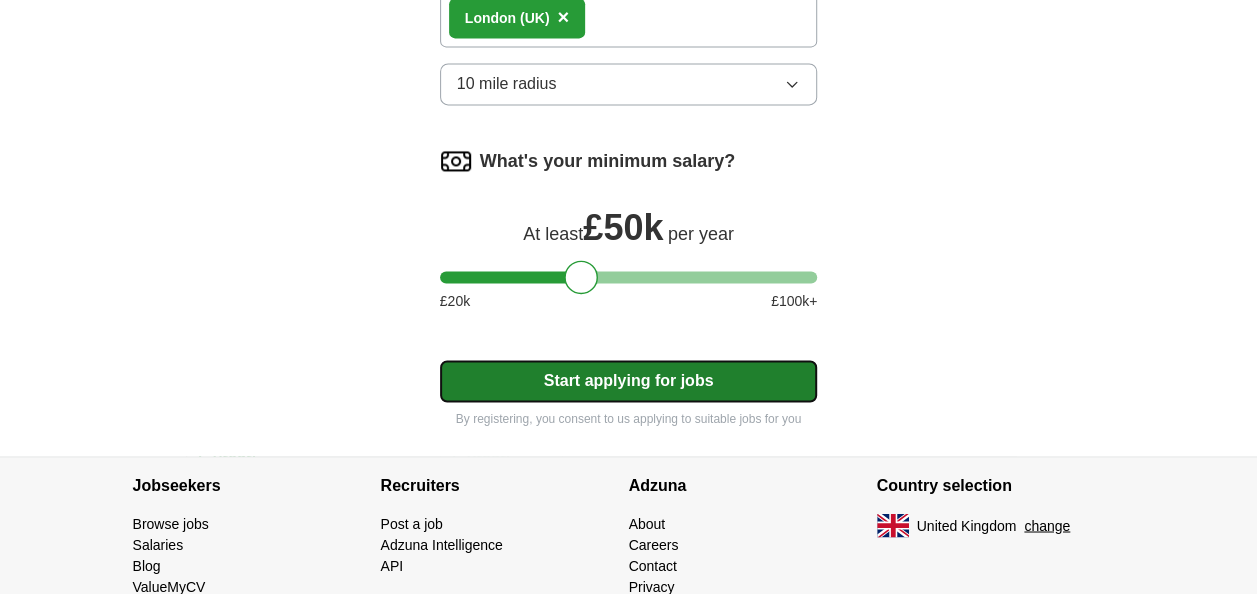 click on "Start applying for jobs" at bounding box center (629, 381) 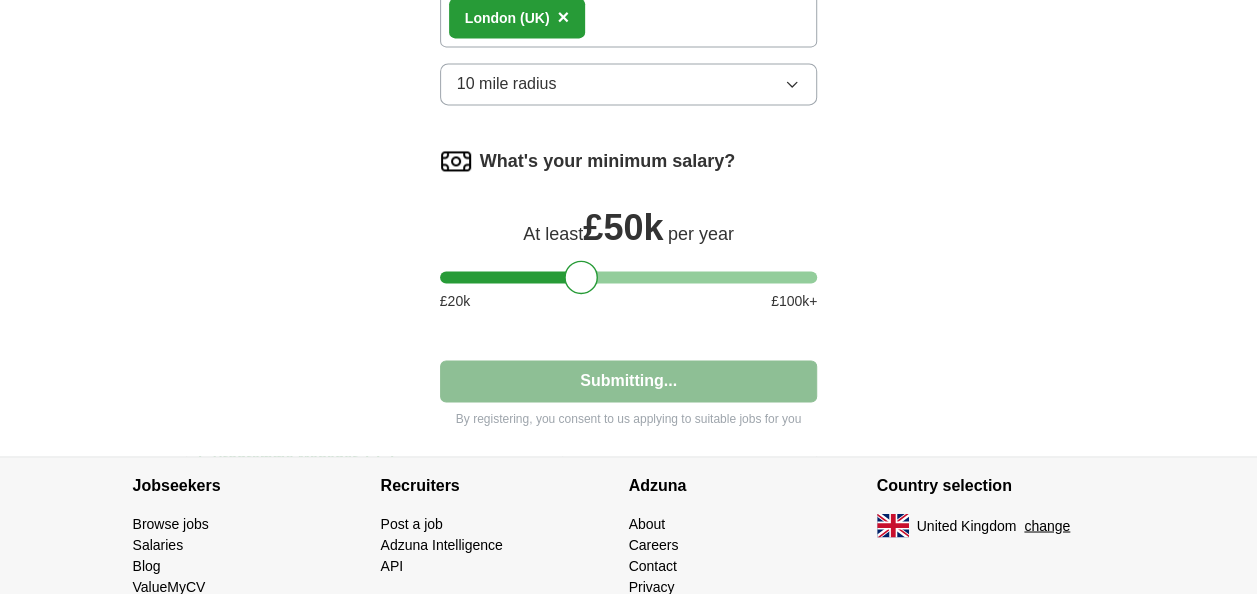 select on "**" 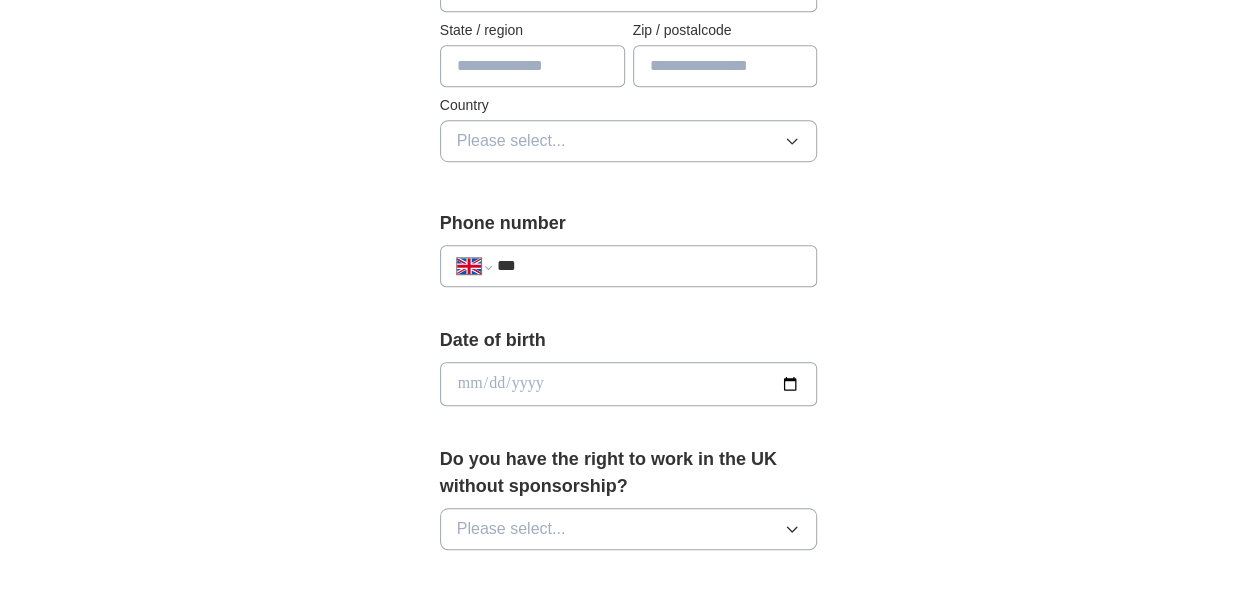 scroll, scrollTop: 680, scrollLeft: 0, axis: vertical 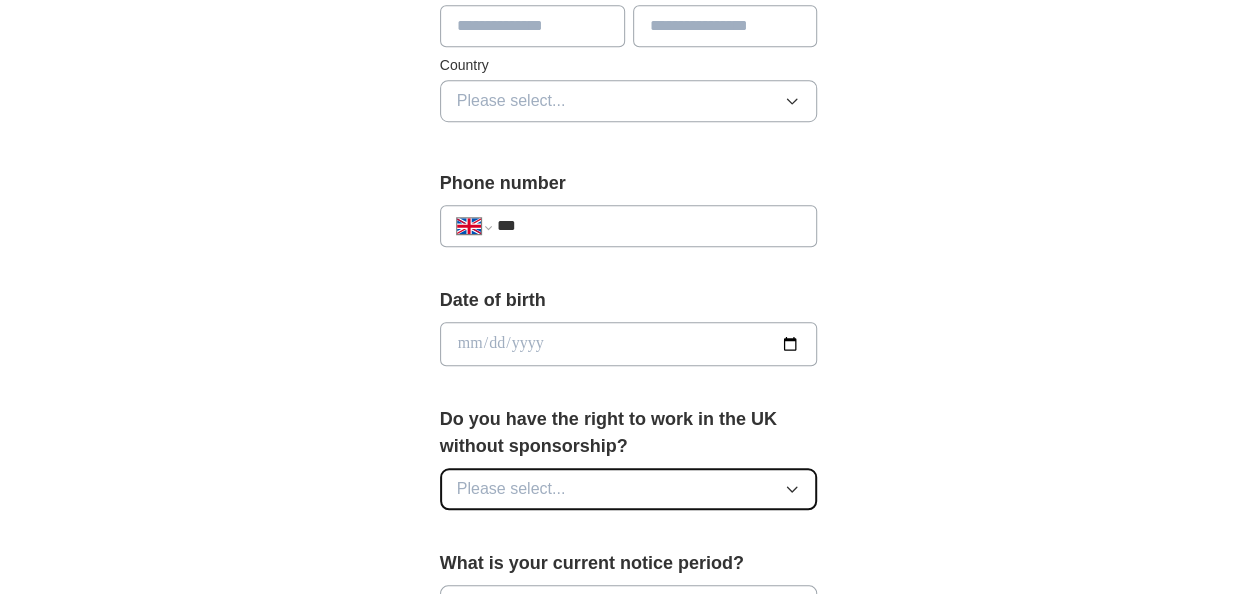 click on "Please select..." at bounding box center (629, 489) 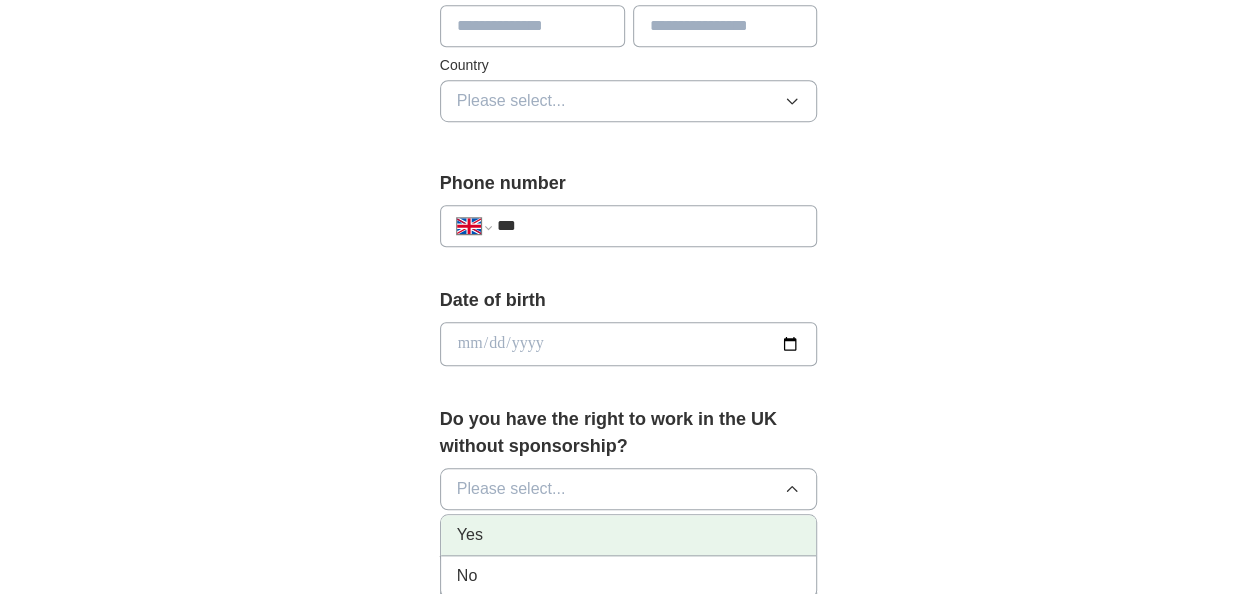 click on "Yes" at bounding box center [629, 535] 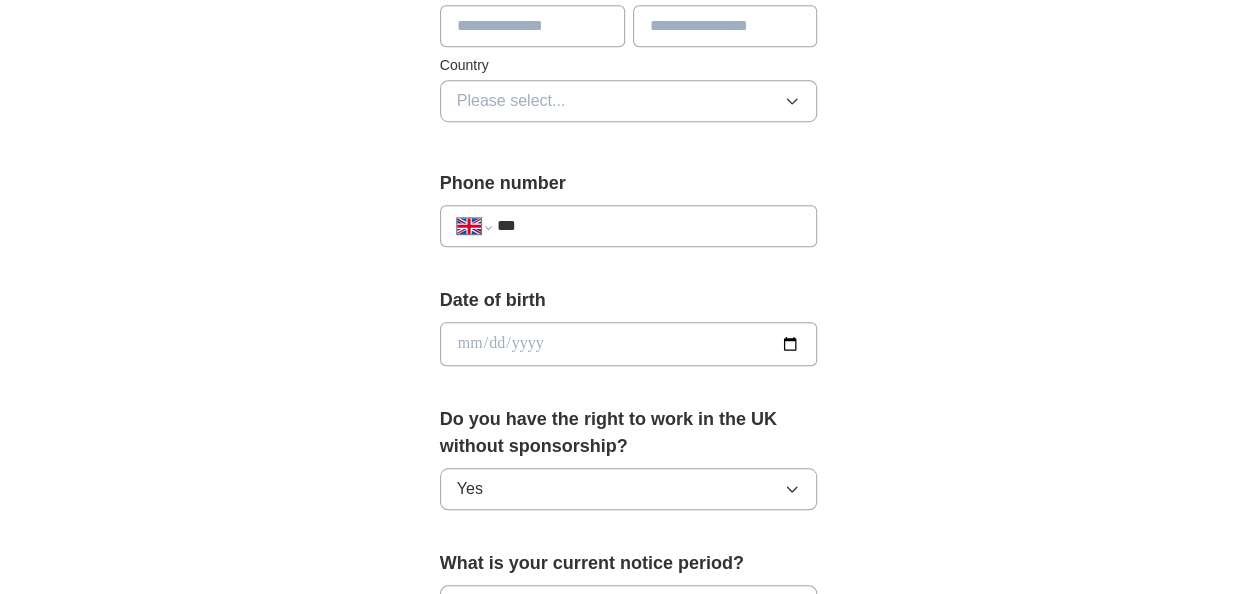 click on "**********" at bounding box center (629, 301) 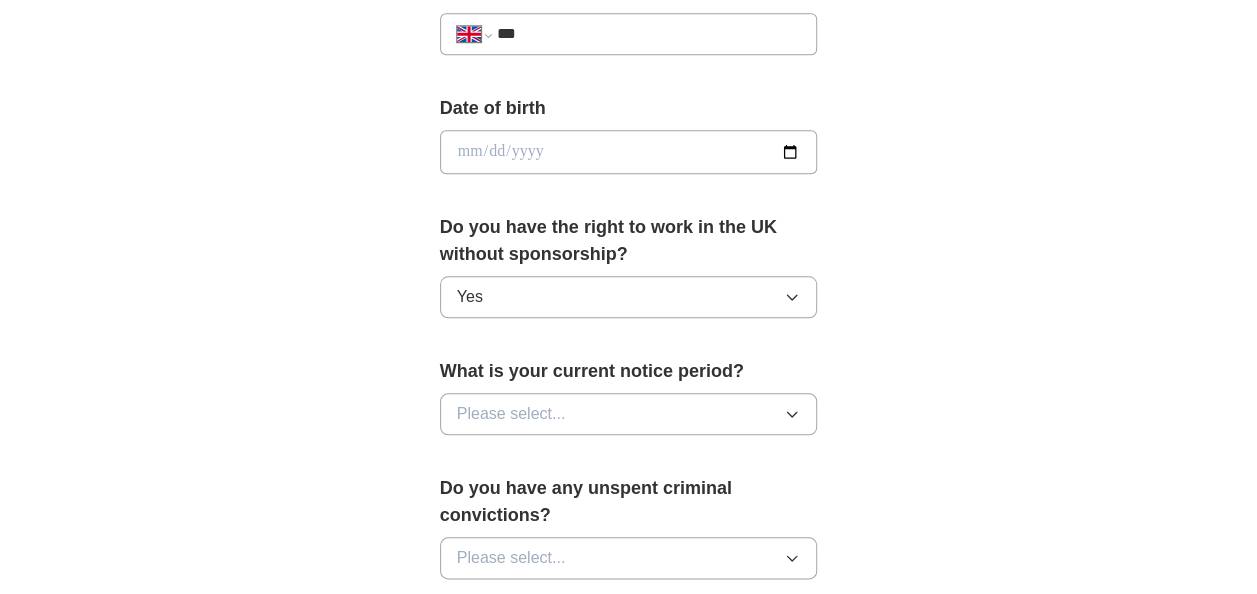 scroll, scrollTop: 920, scrollLeft: 0, axis: vertical 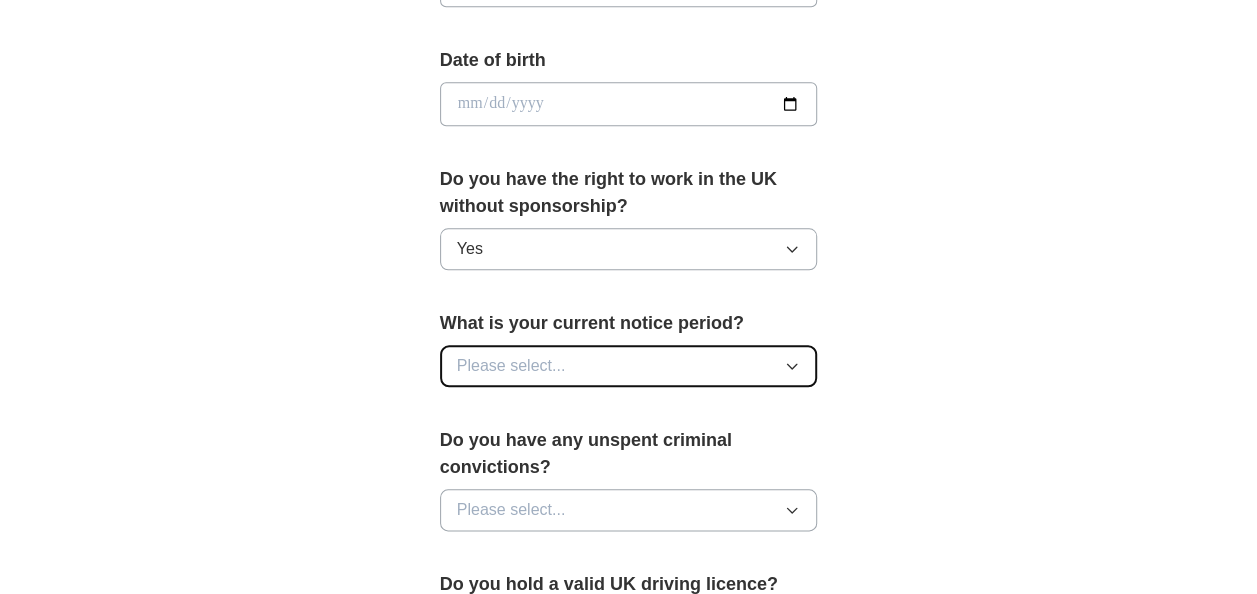 click on "Please select..." at bounding box center [511, 366] 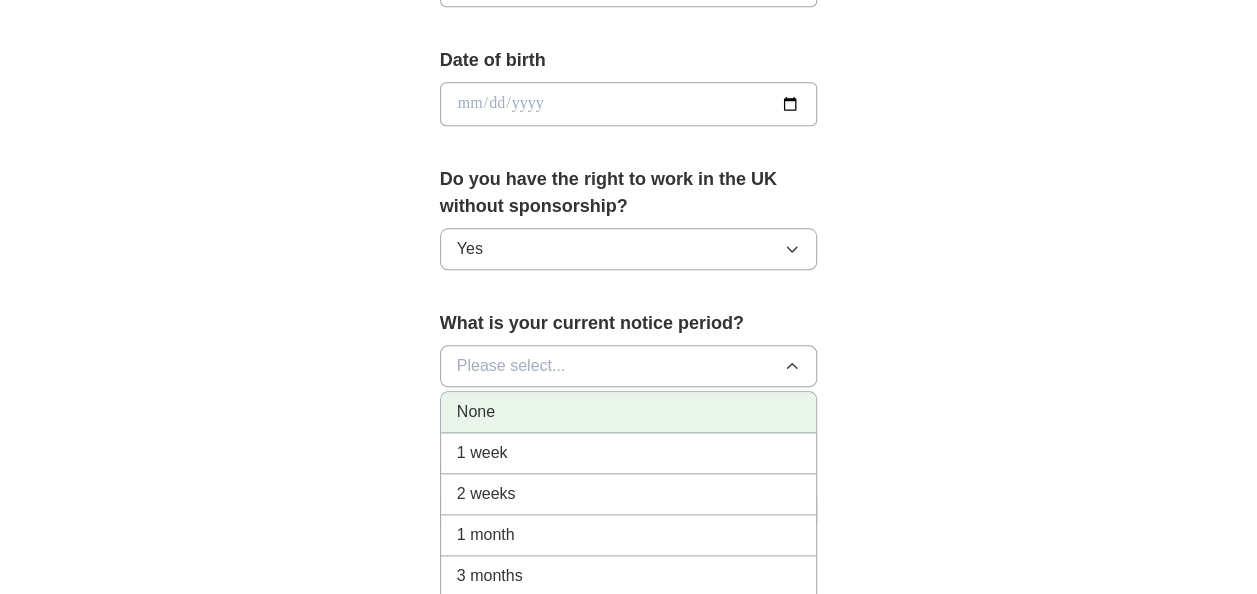 click on "None" at bounding box center [629, 412] 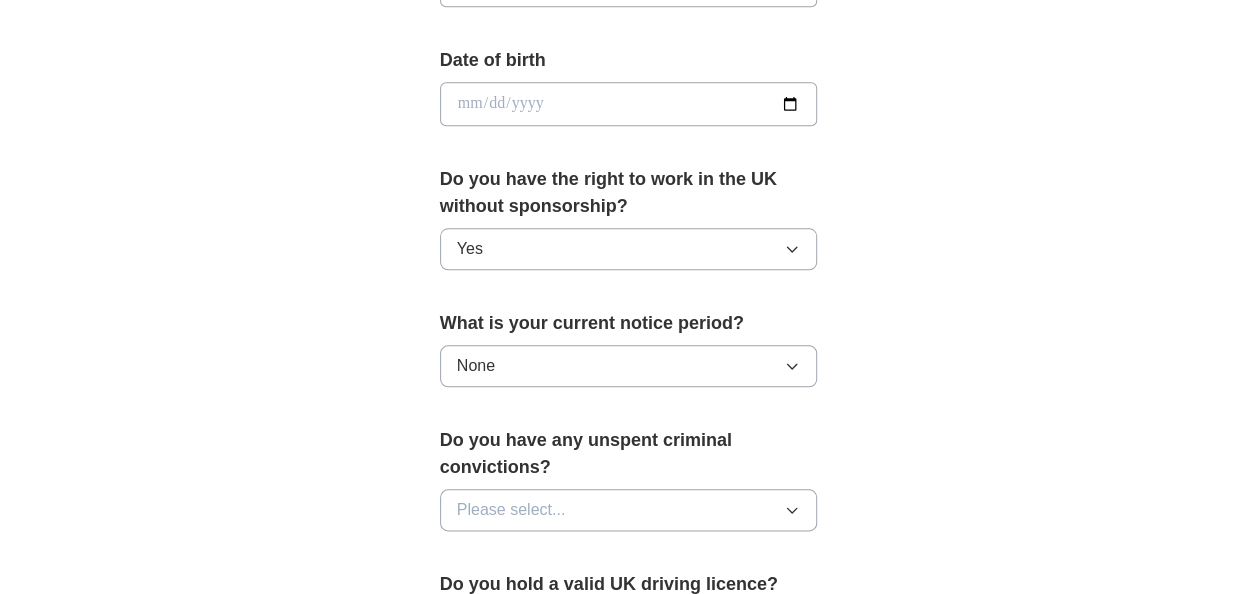 click on "**********" at bounding box center (629, 61) 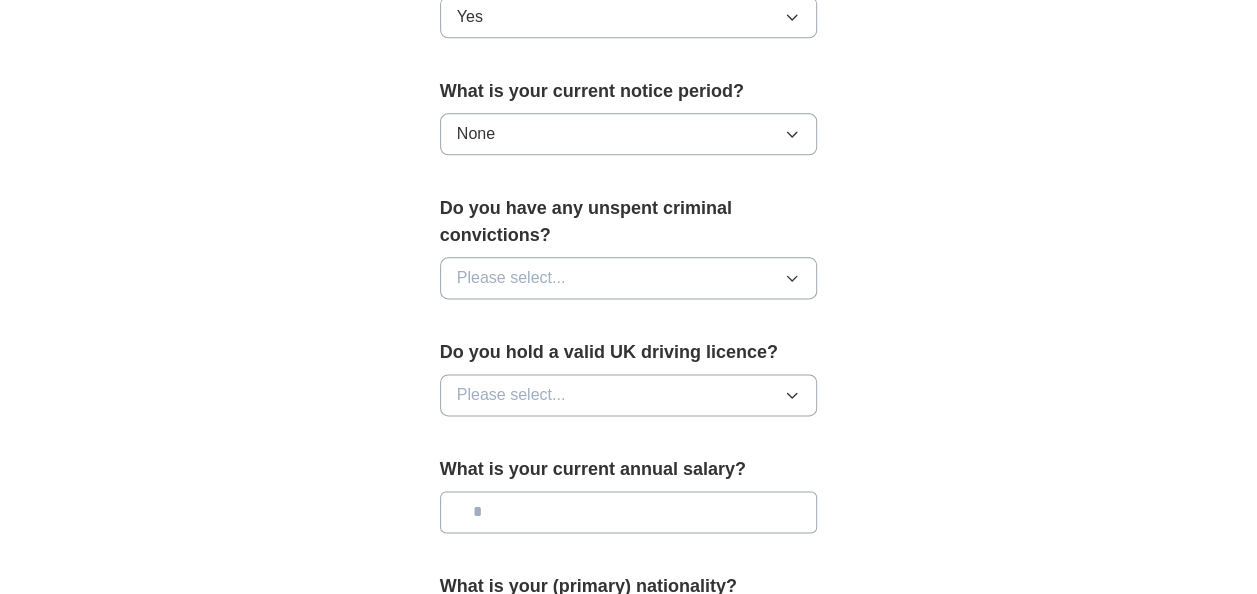 scroll, scrollTop: 1160, scrollLeft: 0, axis: vertical 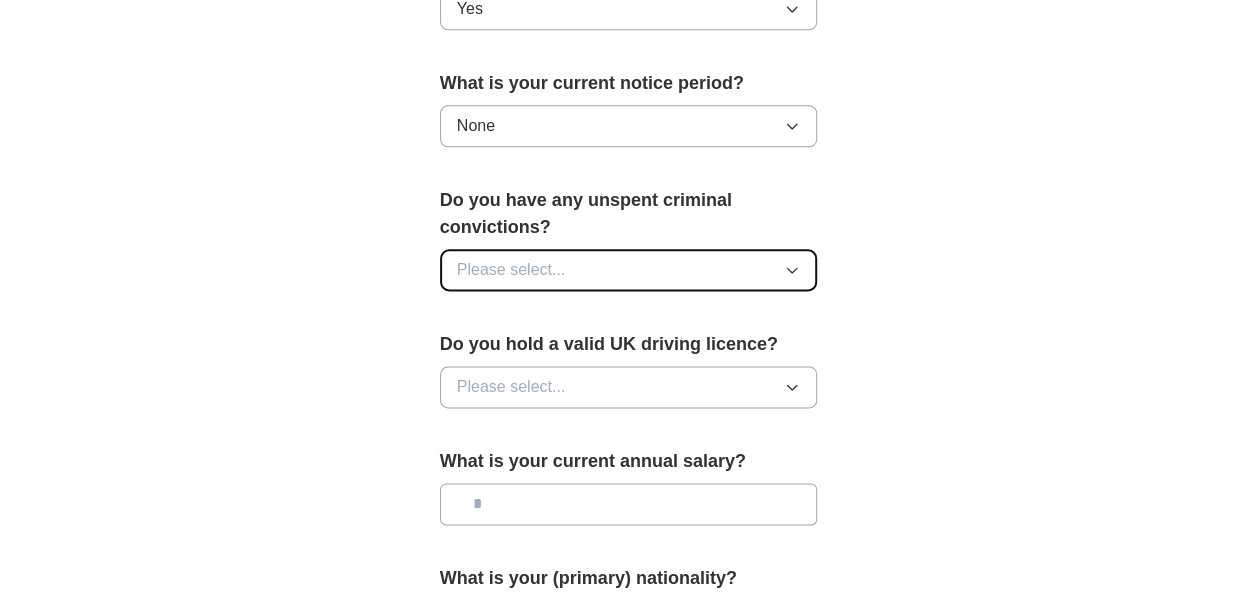 click on "Please select..." at bounding box center [629, 270] 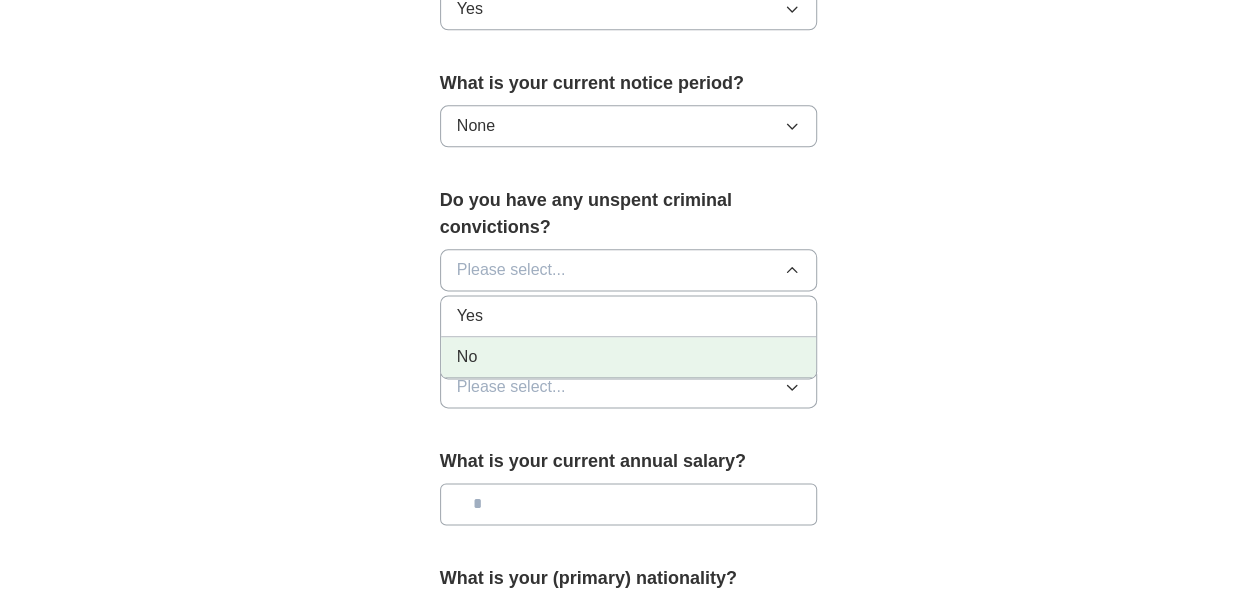 click on "No" at bounding box center (629, 357) 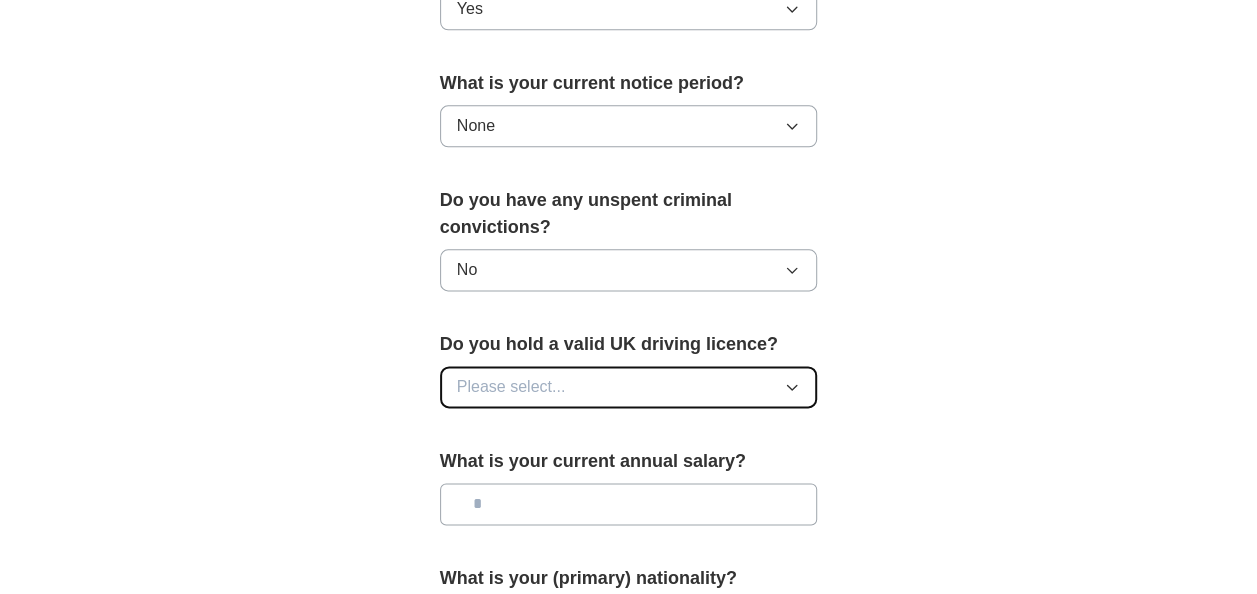click on "Please select..." at bounding box center (511, 387) 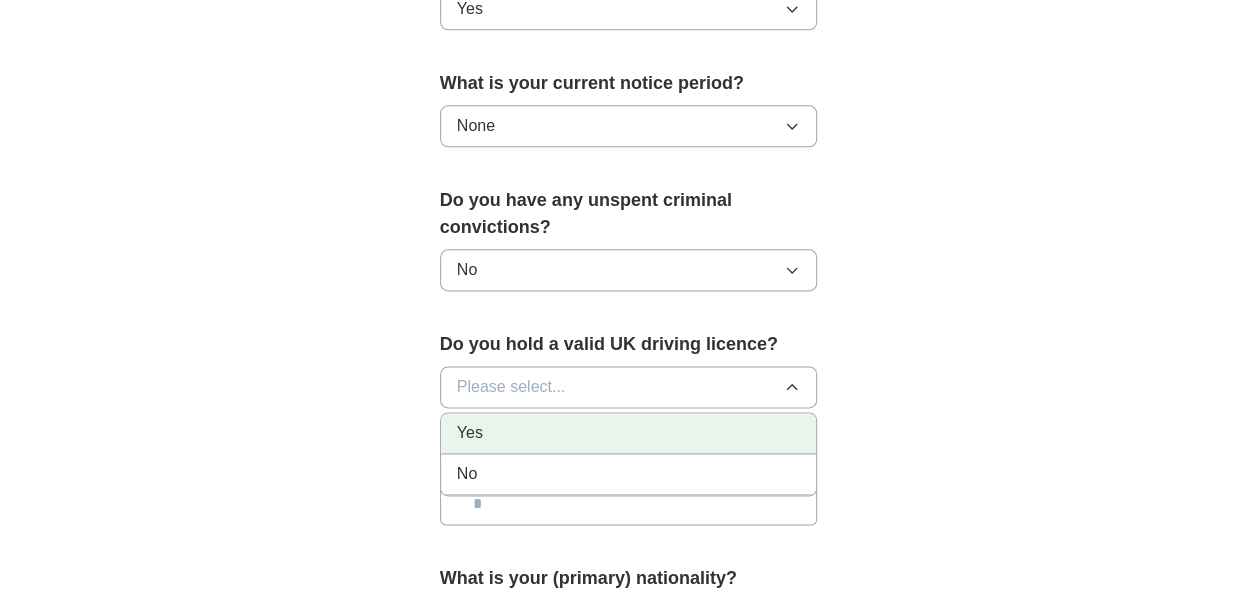 click on "Yes" at bounding box center [629, 433] 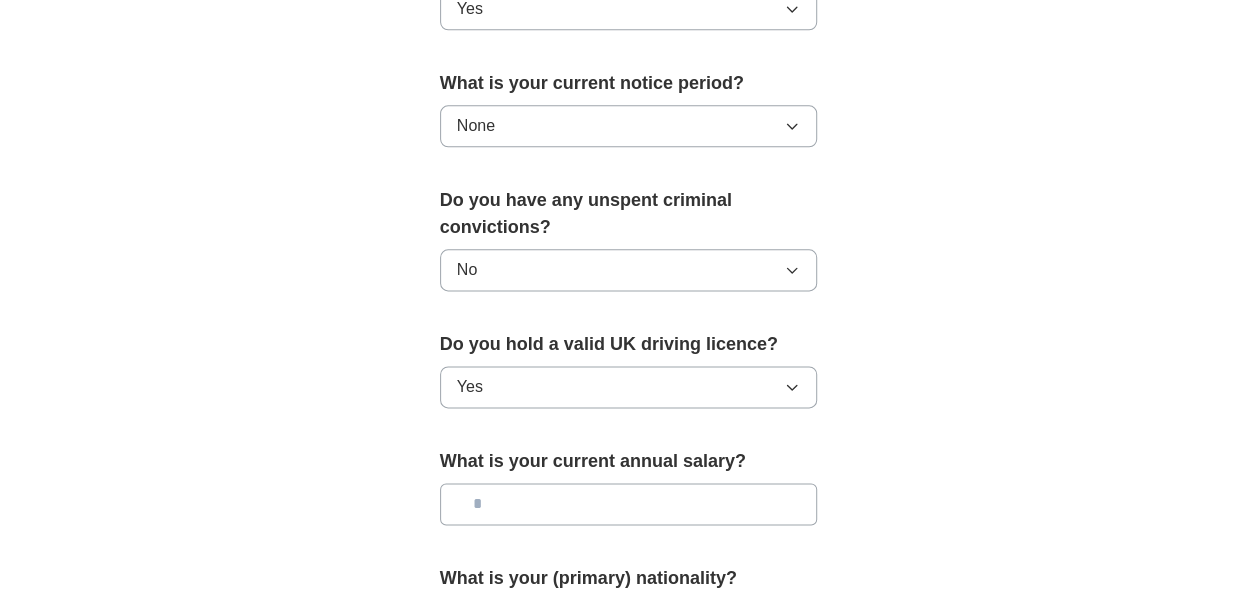 click at bounding box center (629, 504) 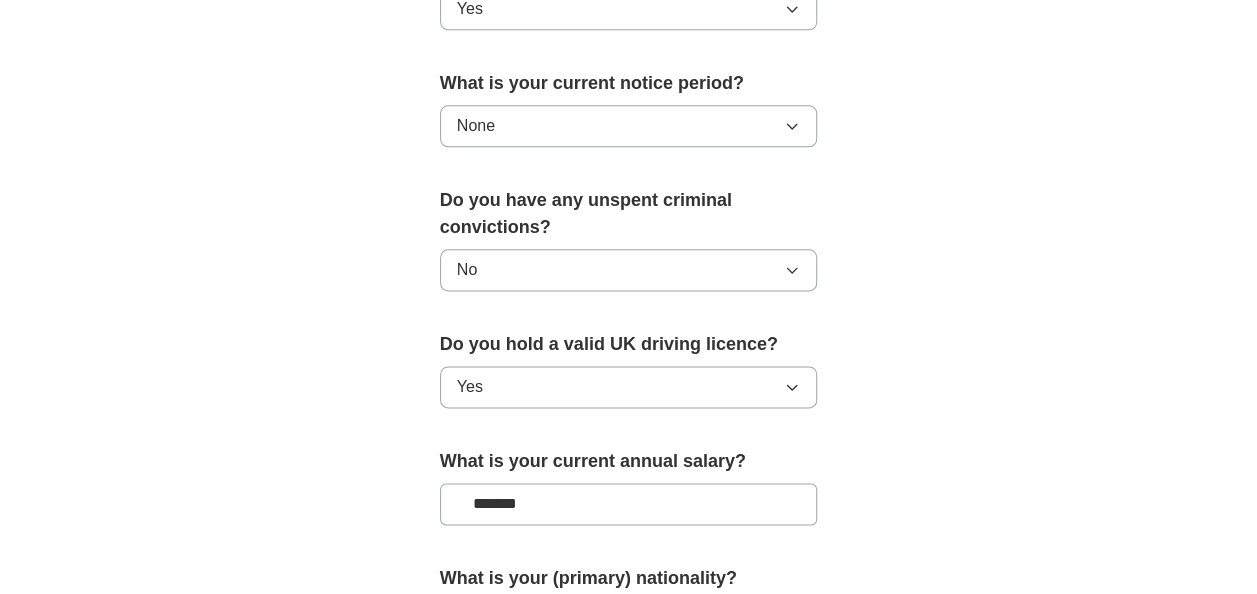 type on "*******" 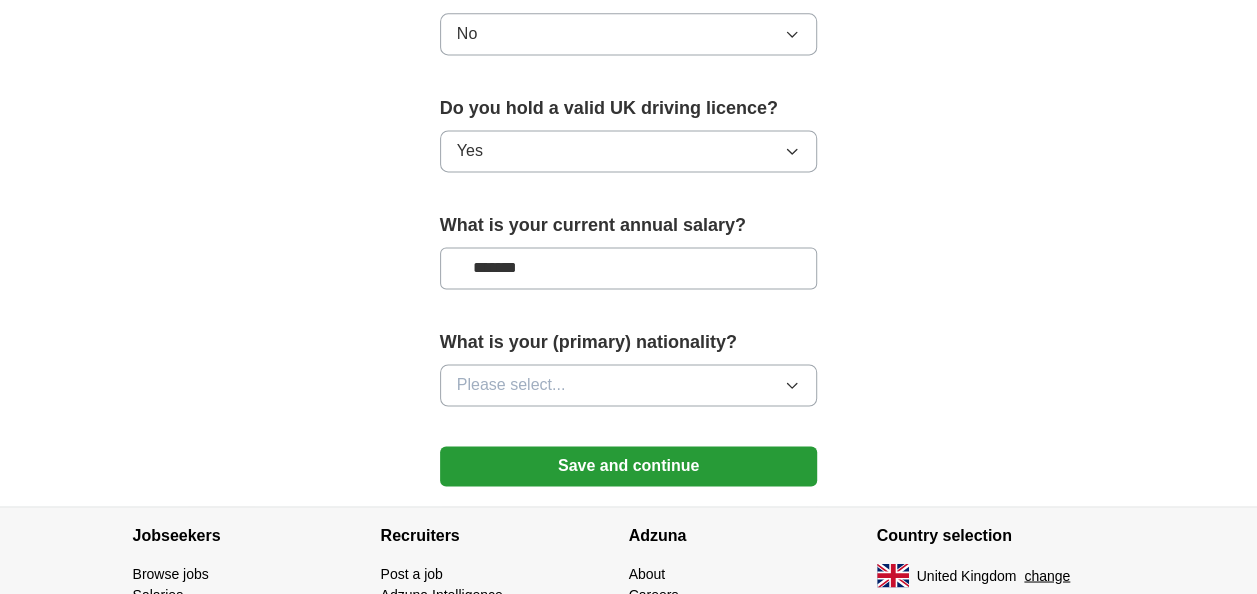scroll, scrollTop: 1400, scrollLeft: 0, axis: vertical 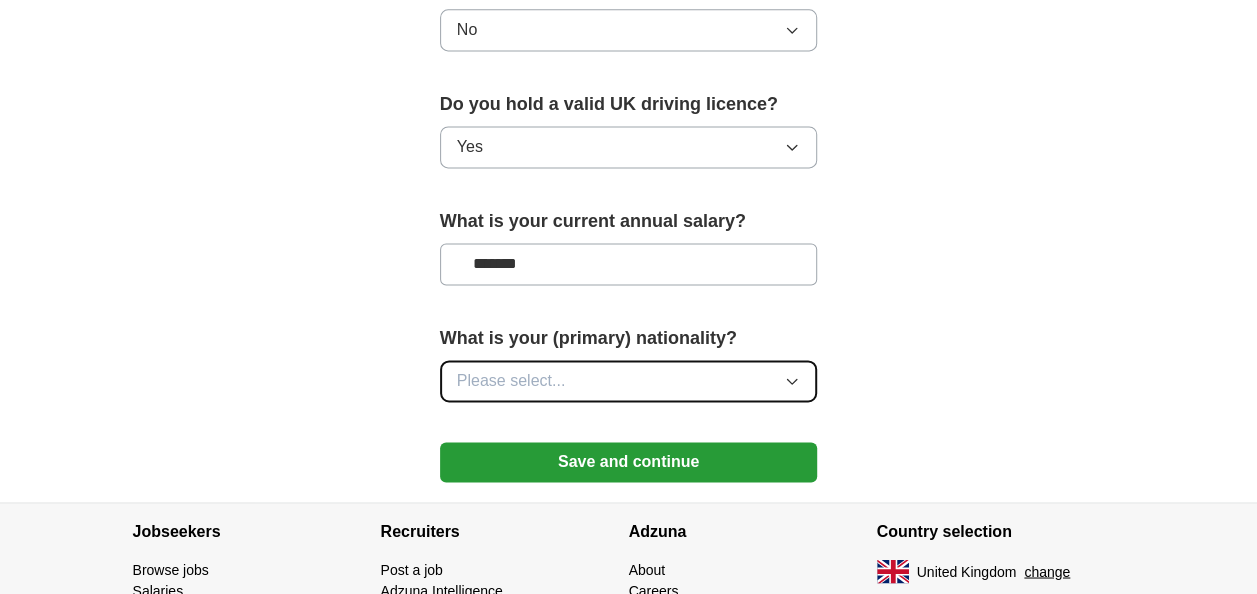 click on "Please select..." at bounding box center (629, 381) 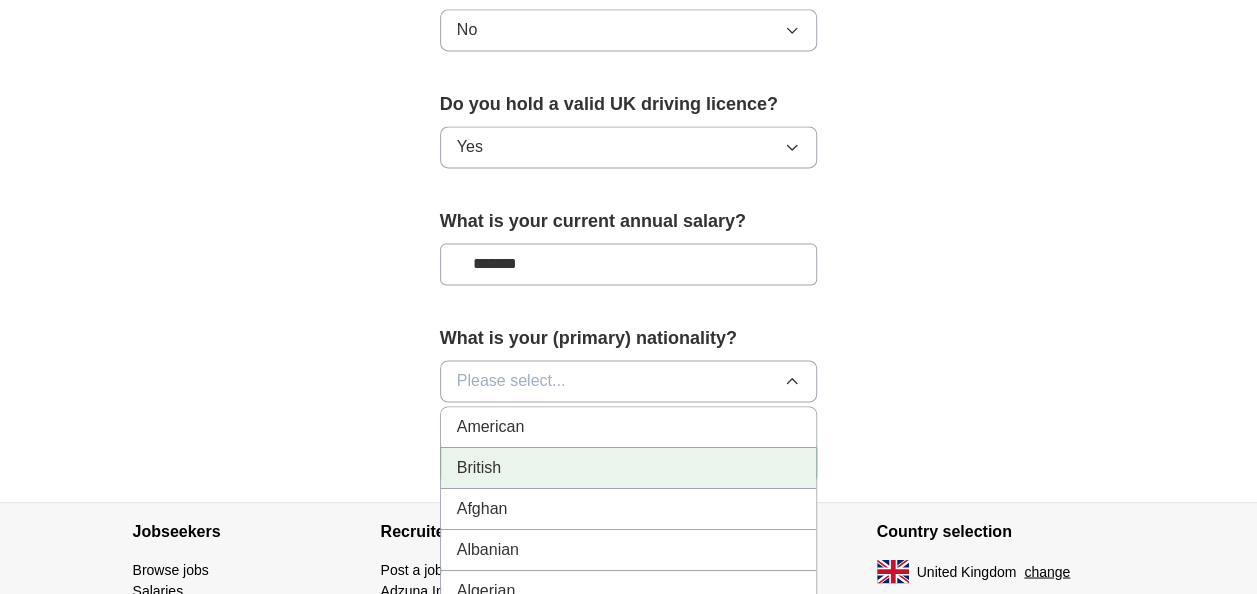click on "British" at bounding box center [629, 468] 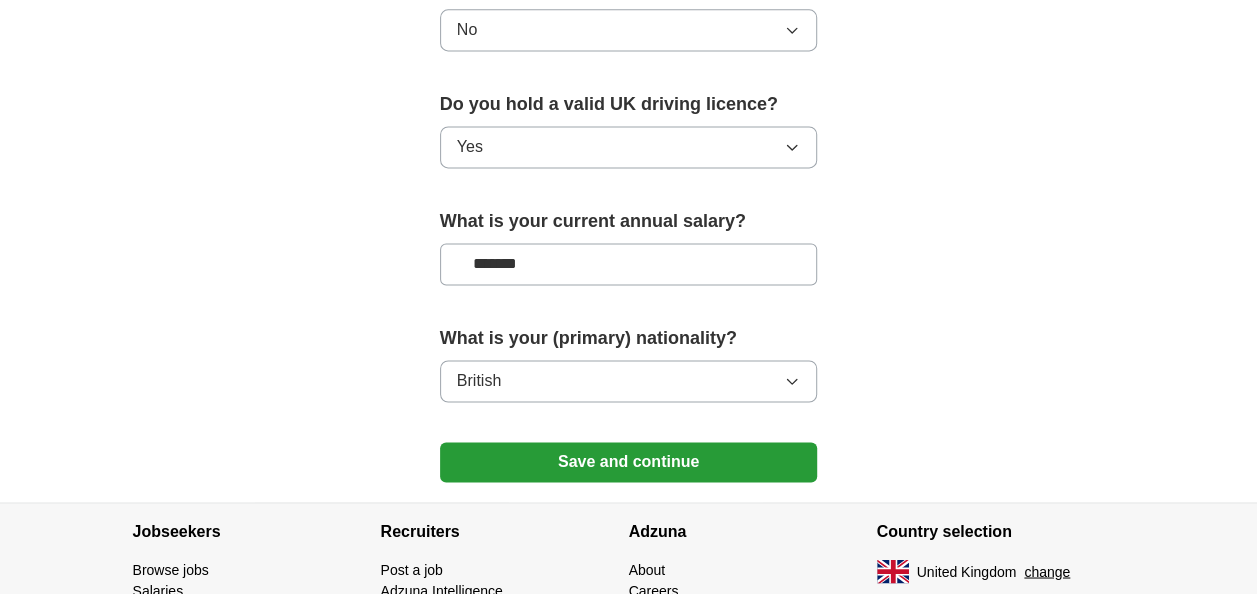click on "**********" at bounding box center [629, -419] 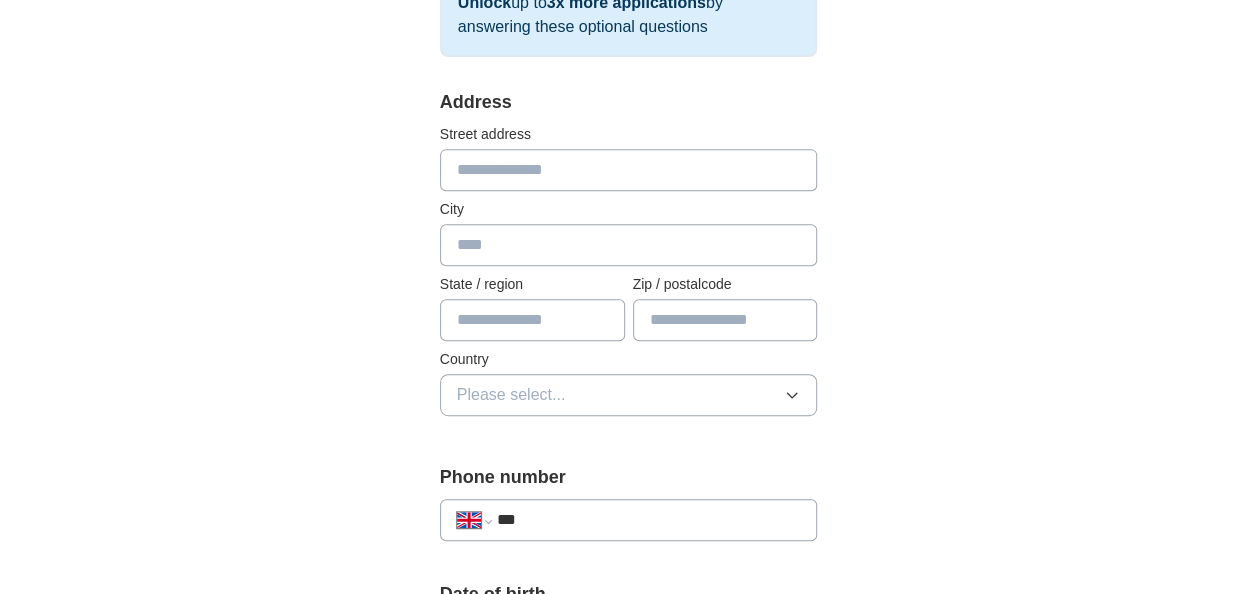 scroll, scrollTop: 442, scrollLeft: 0, axis: vertical 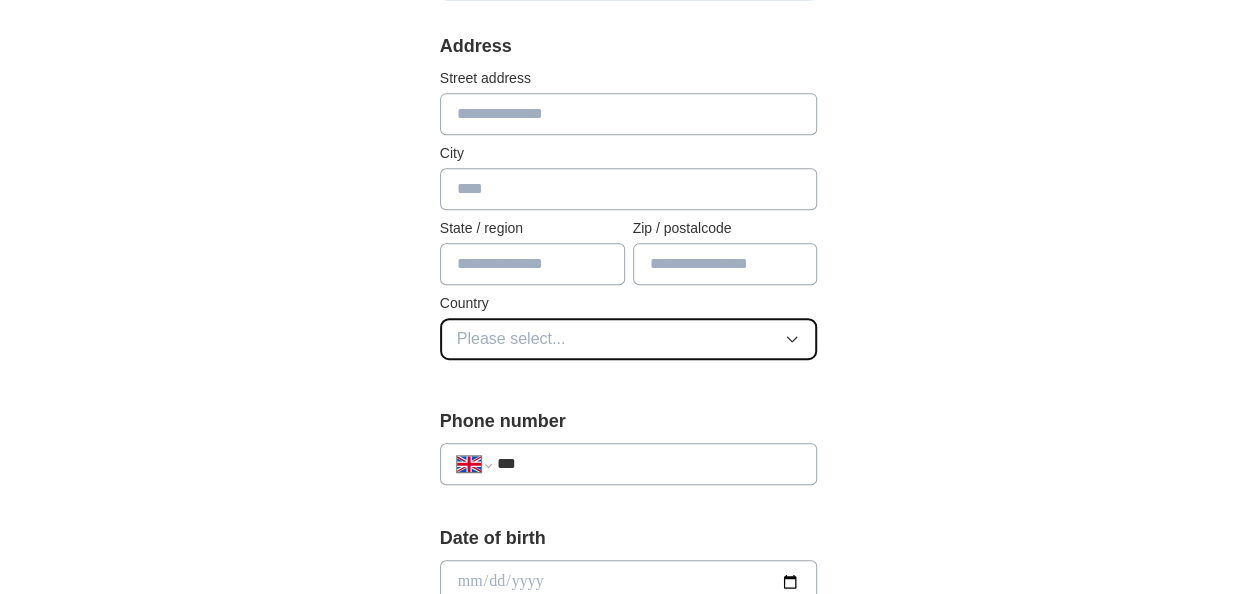 click on "Please select..." at bounding box center [629, 339] 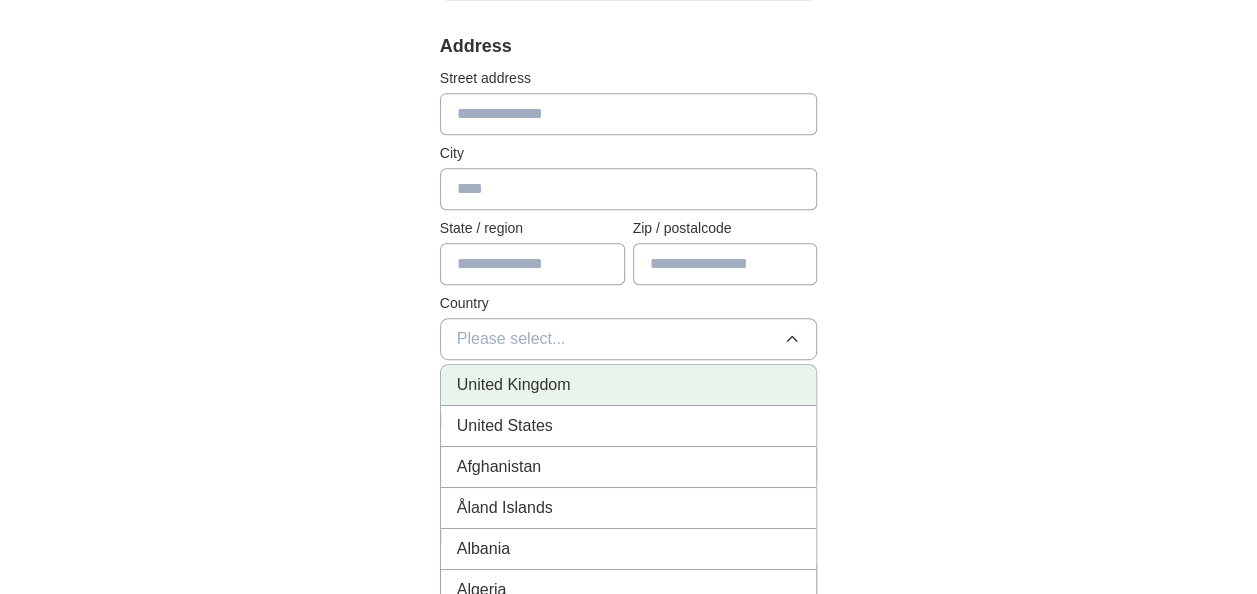 click on "United Kingdom" at bounding box center (629, 385) 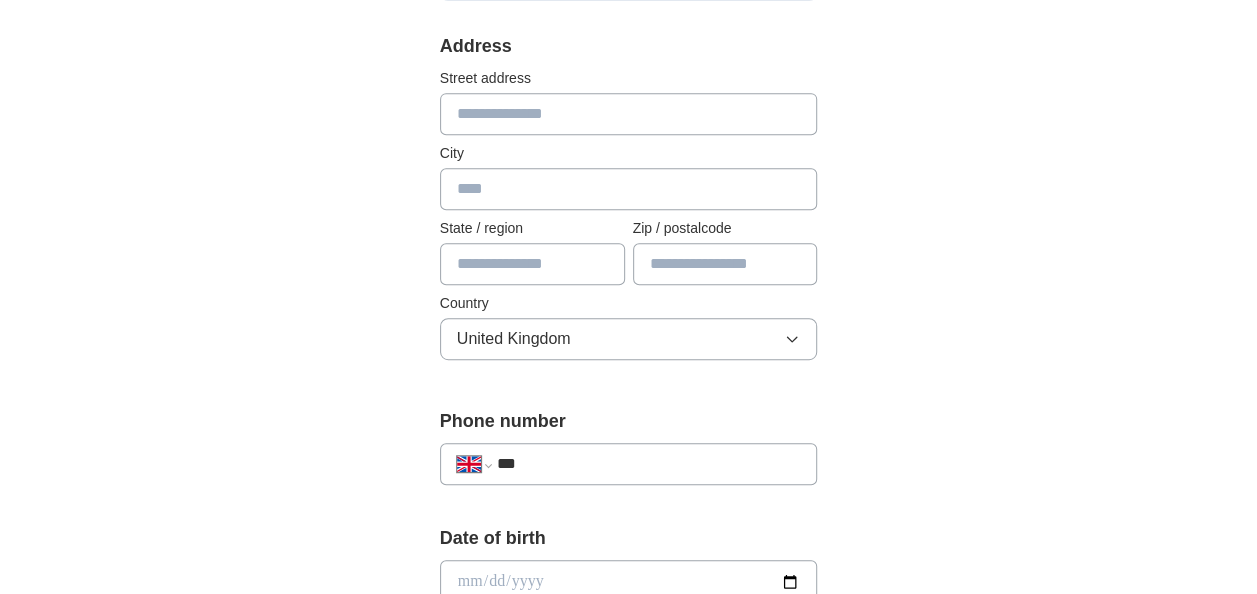 click on "**********" at bounding box center (629, 539) 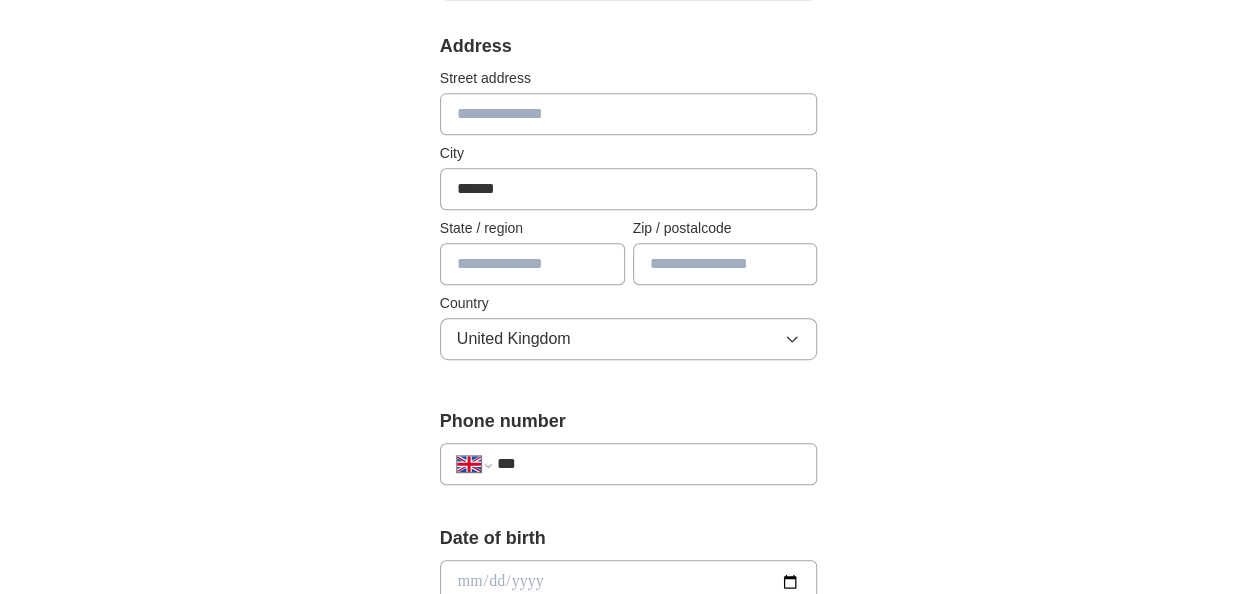 type on "******" 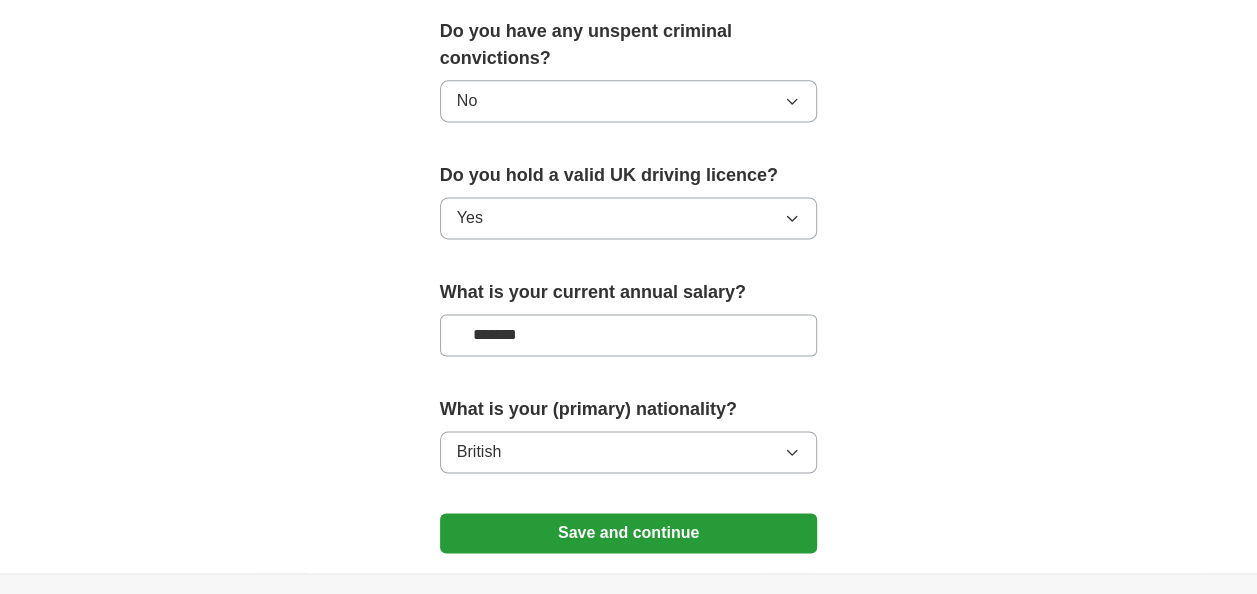 scroll, scrollTop: 1502, scrollLeft: 0, axis: vertical 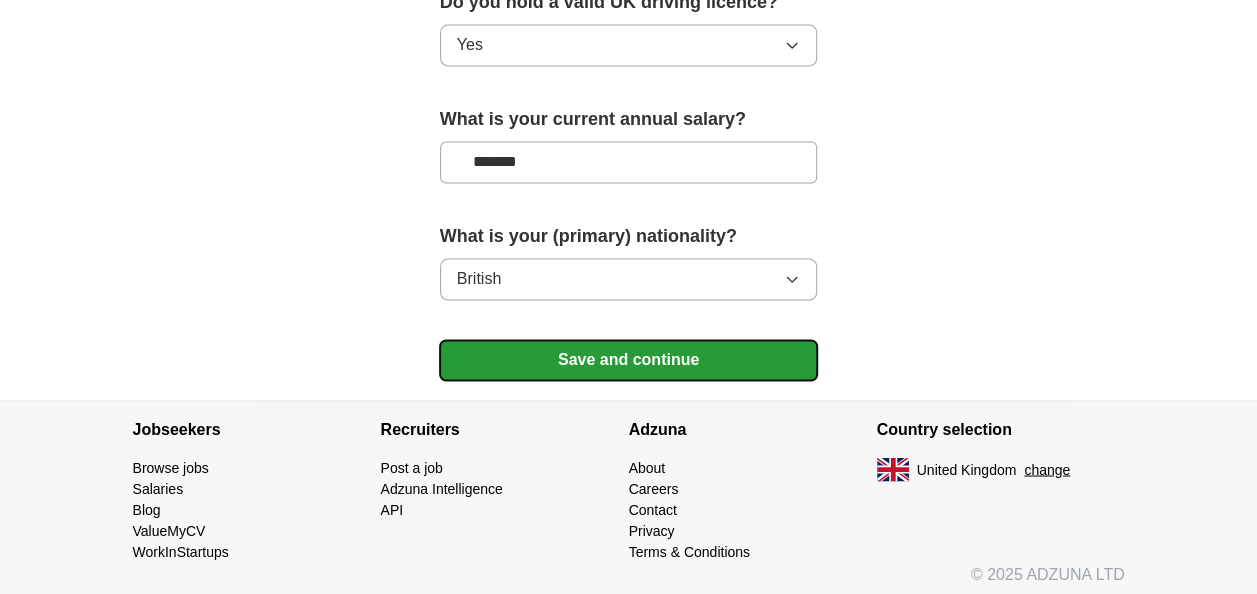 click on "Save and continue" at bounding box center (629, 360) 